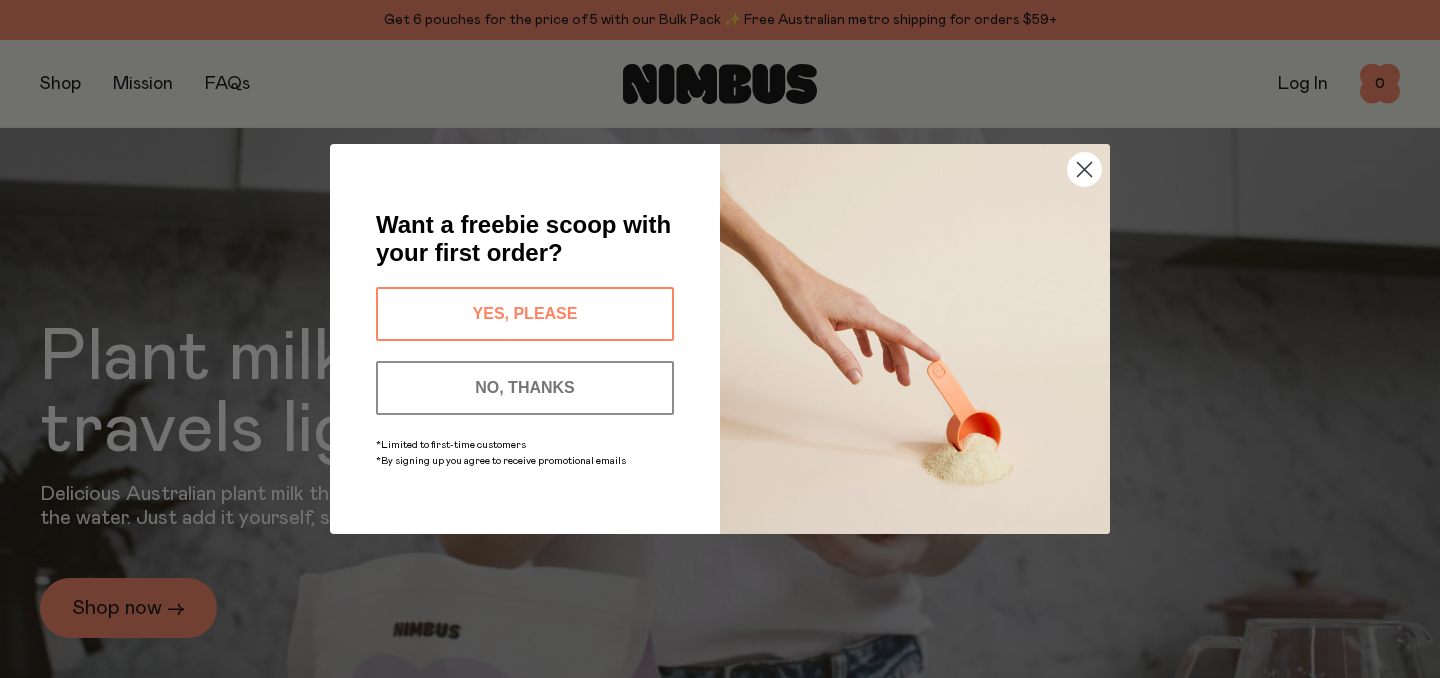 scroll, scrollTop: 125, scrollLeft: 0, axis: vertical 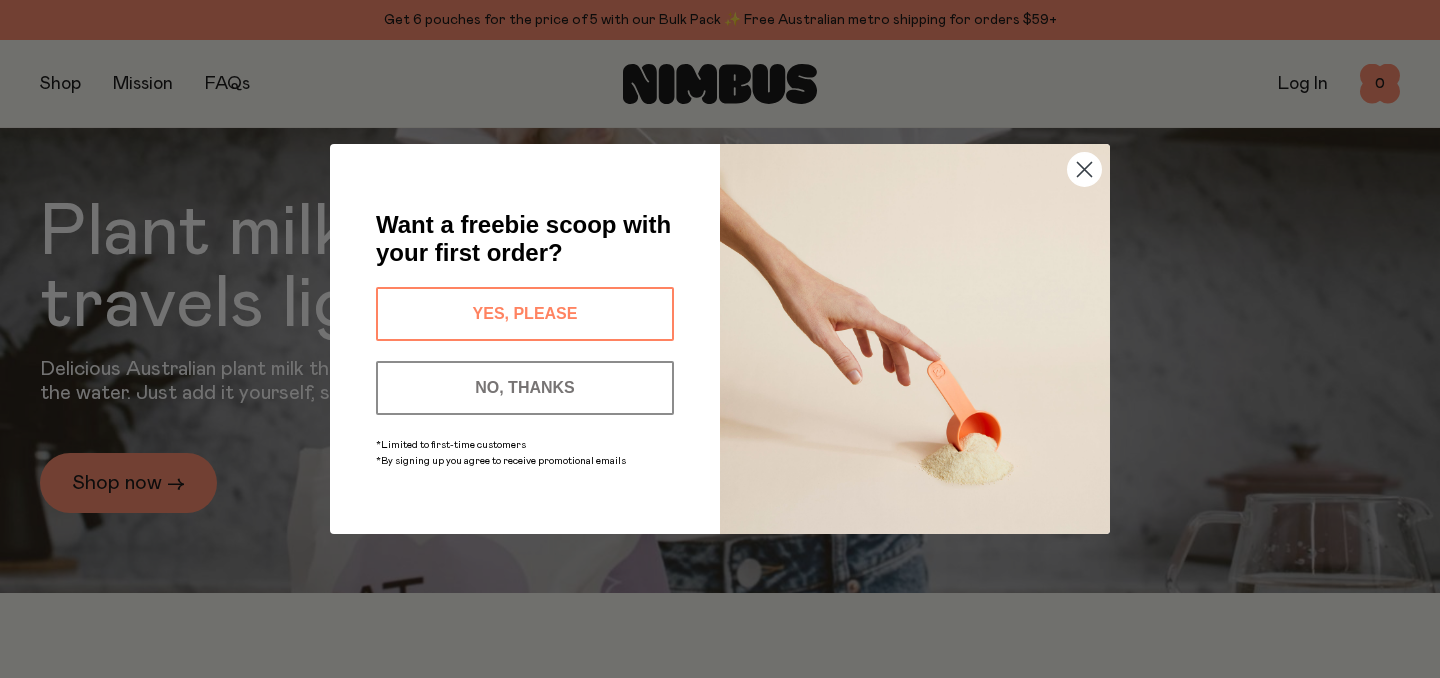 click on "YES, PLEASE" at bounding box center (525, 314) 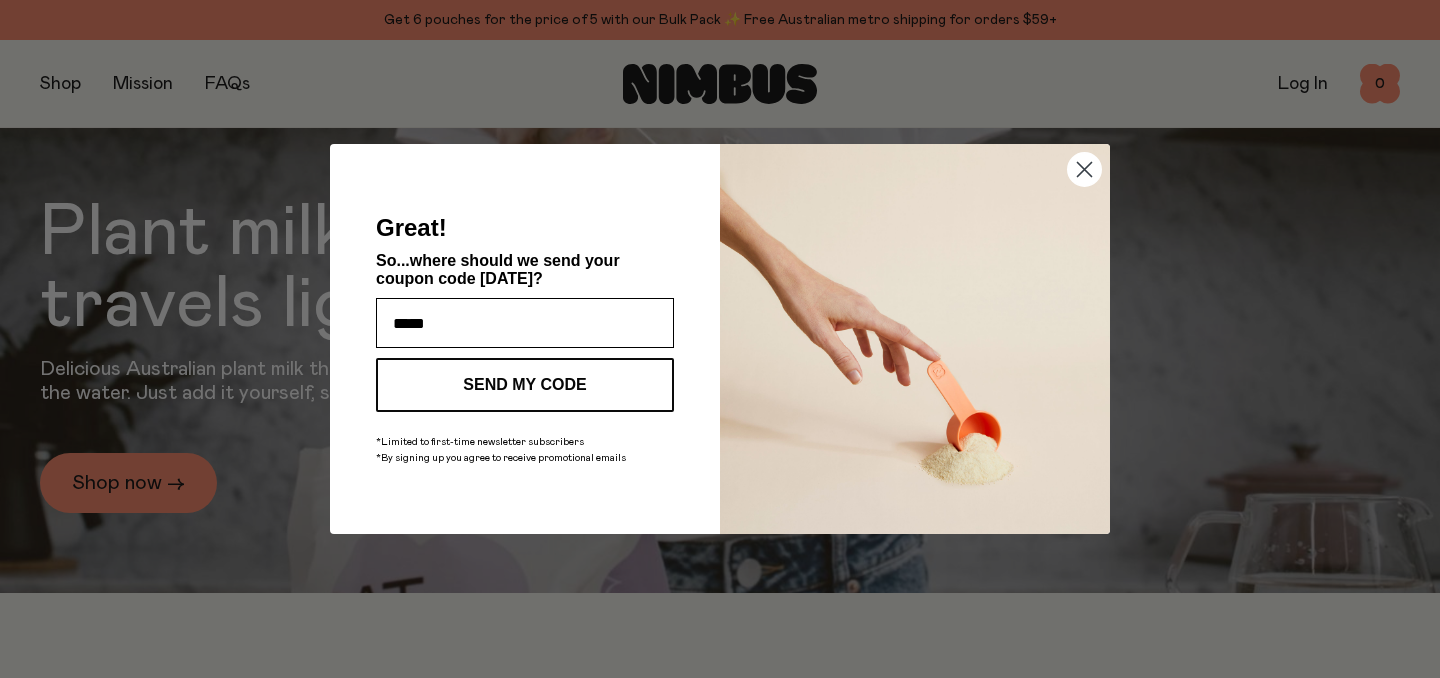 type on "**********" 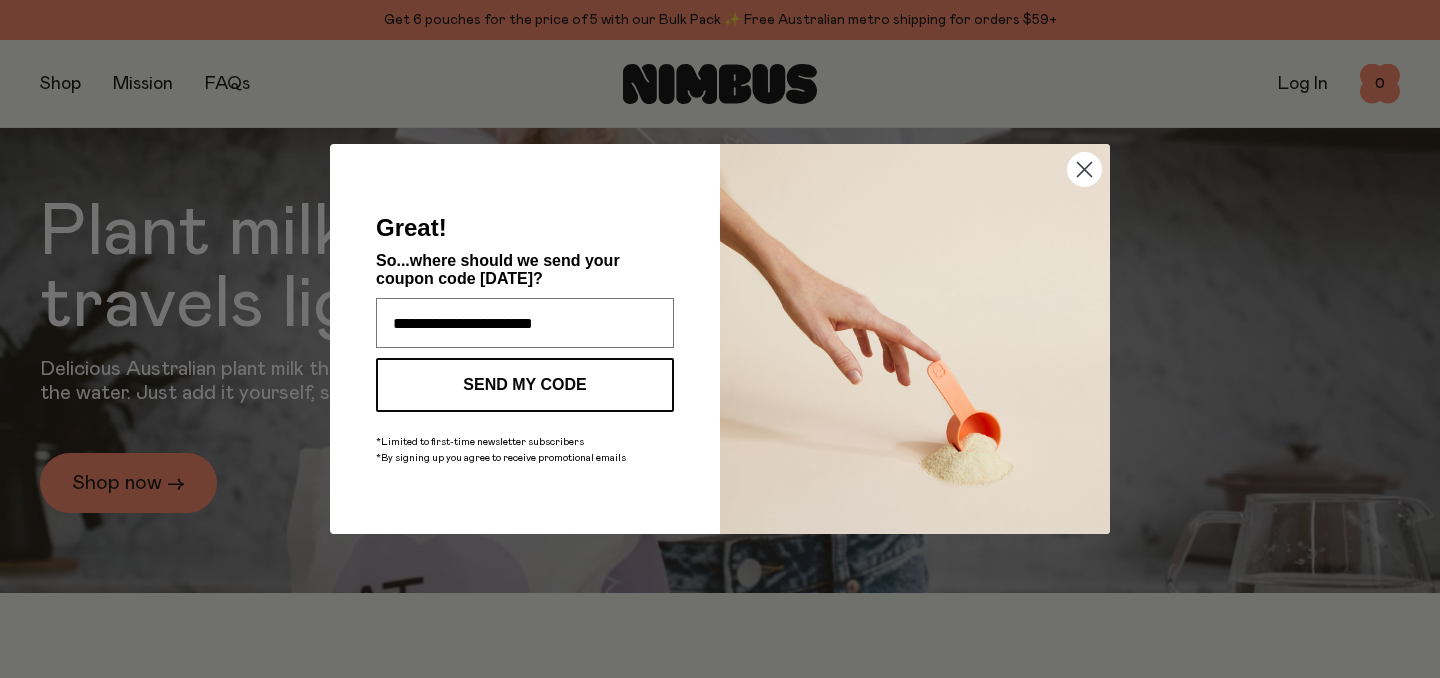 click on "SEND MY CODE" at bounding box center (525, 385) 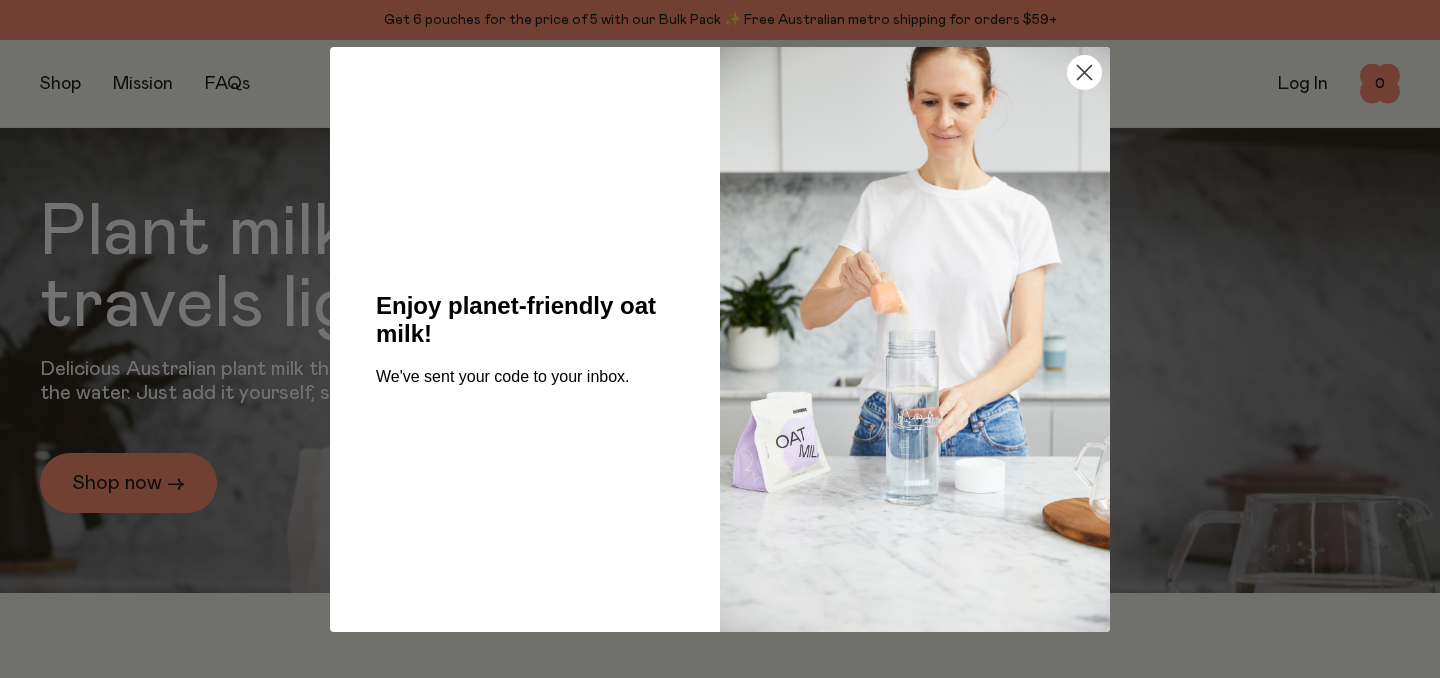 click 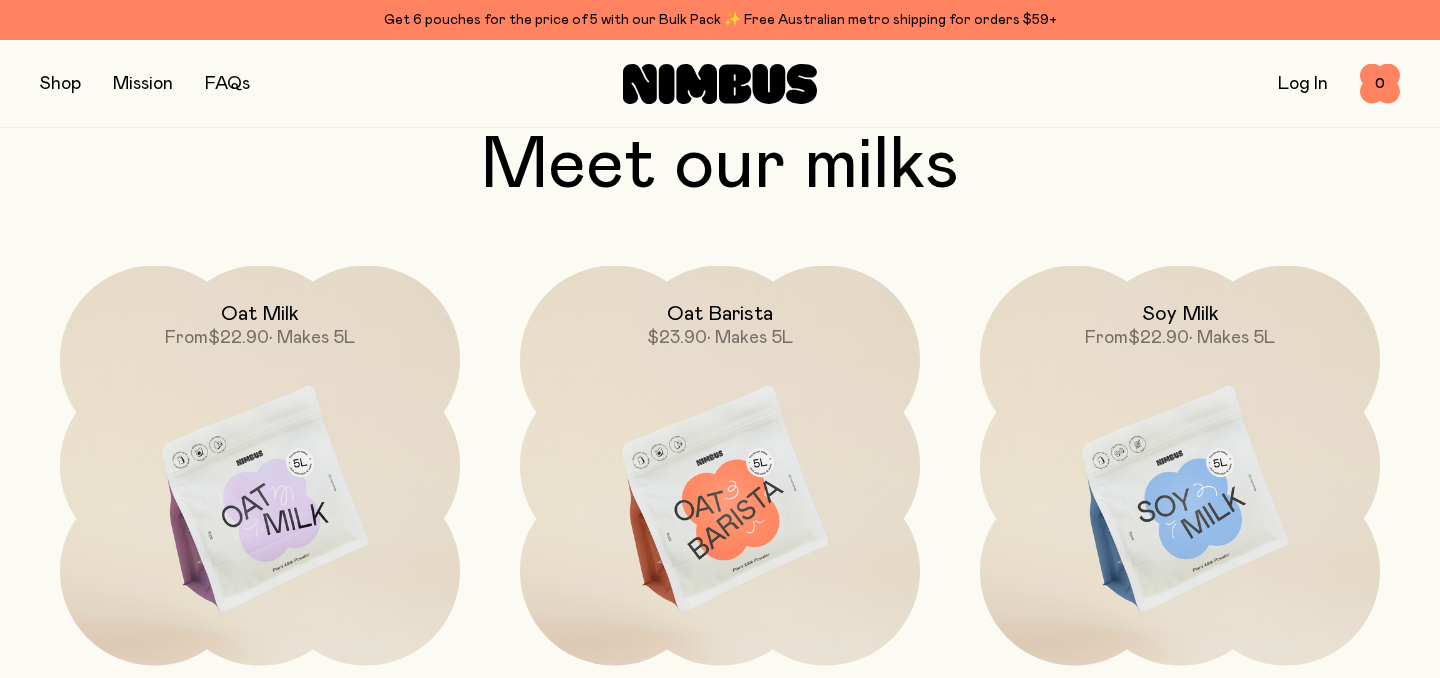 scroll, scrollTop: 1498, scrollLeft: 0, axis: vertical 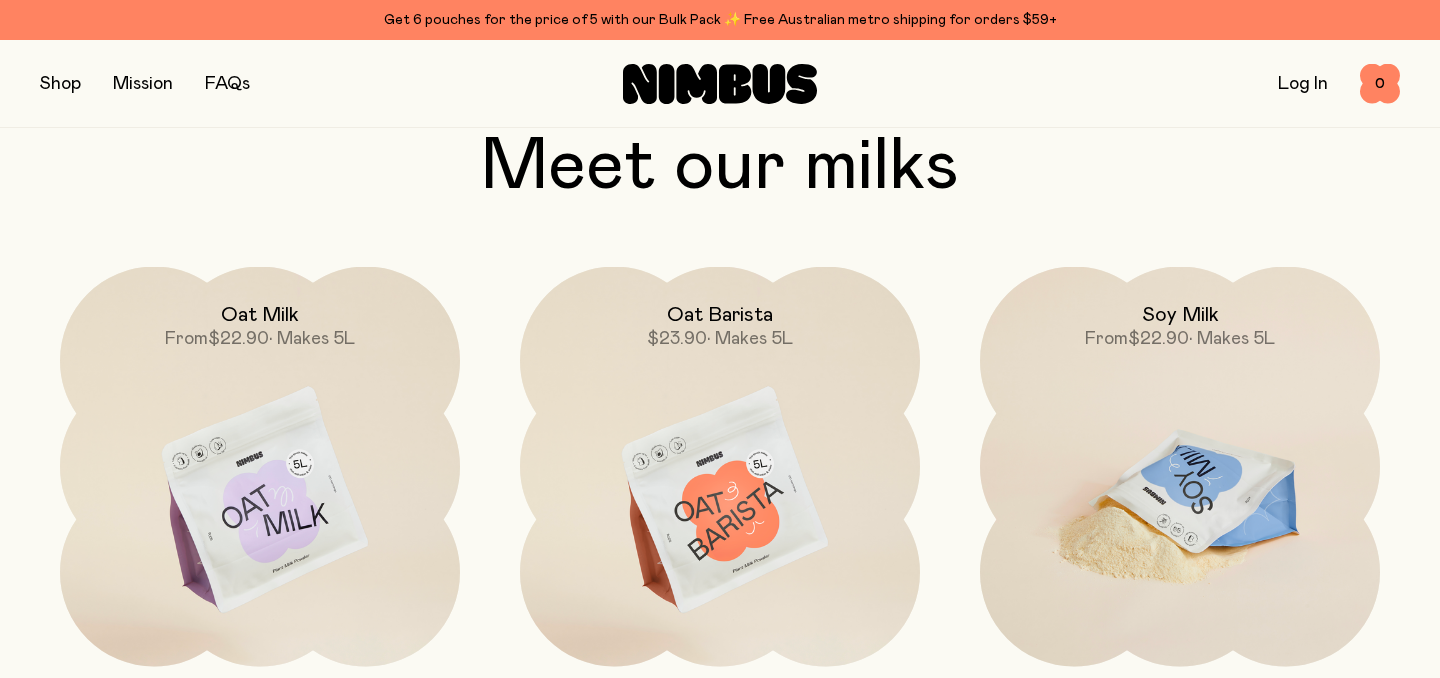 click at bounding box center (1180, 502) 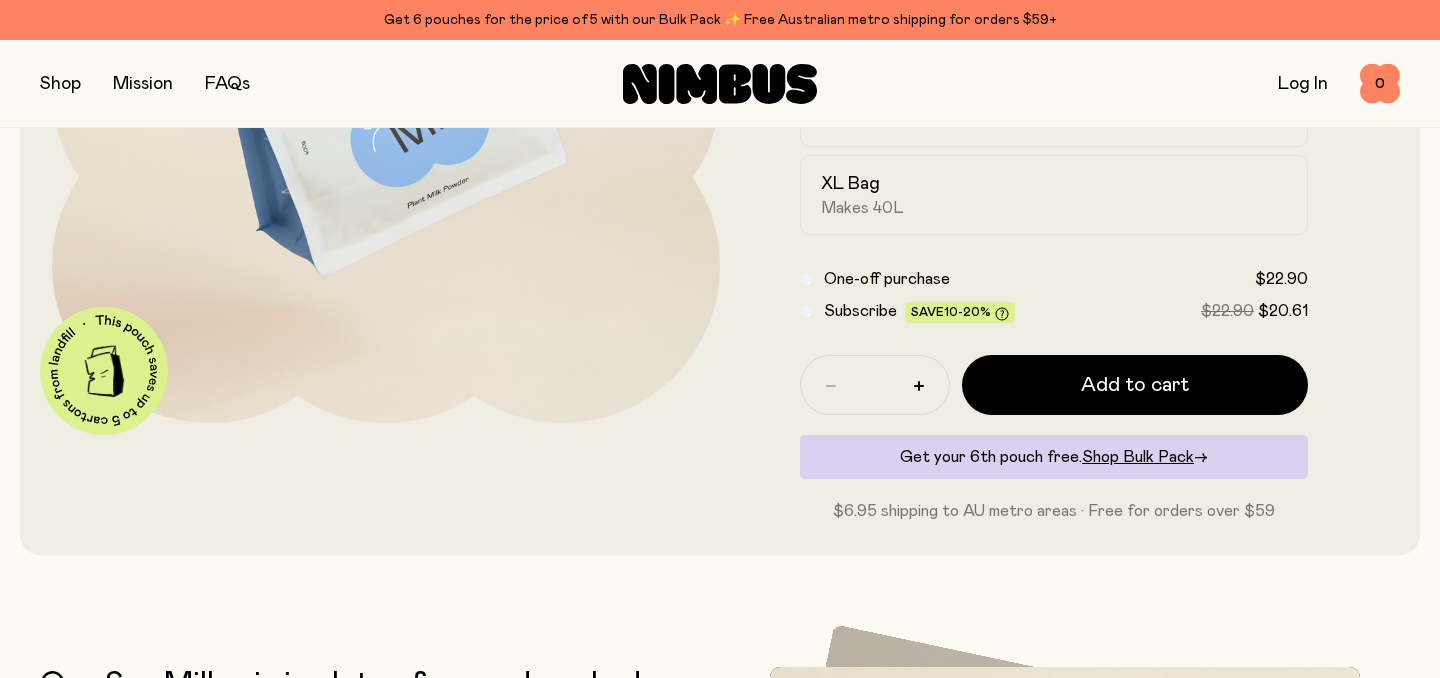 scroll, scrollTop: 430, scrollLeft: 0, axis: vertical 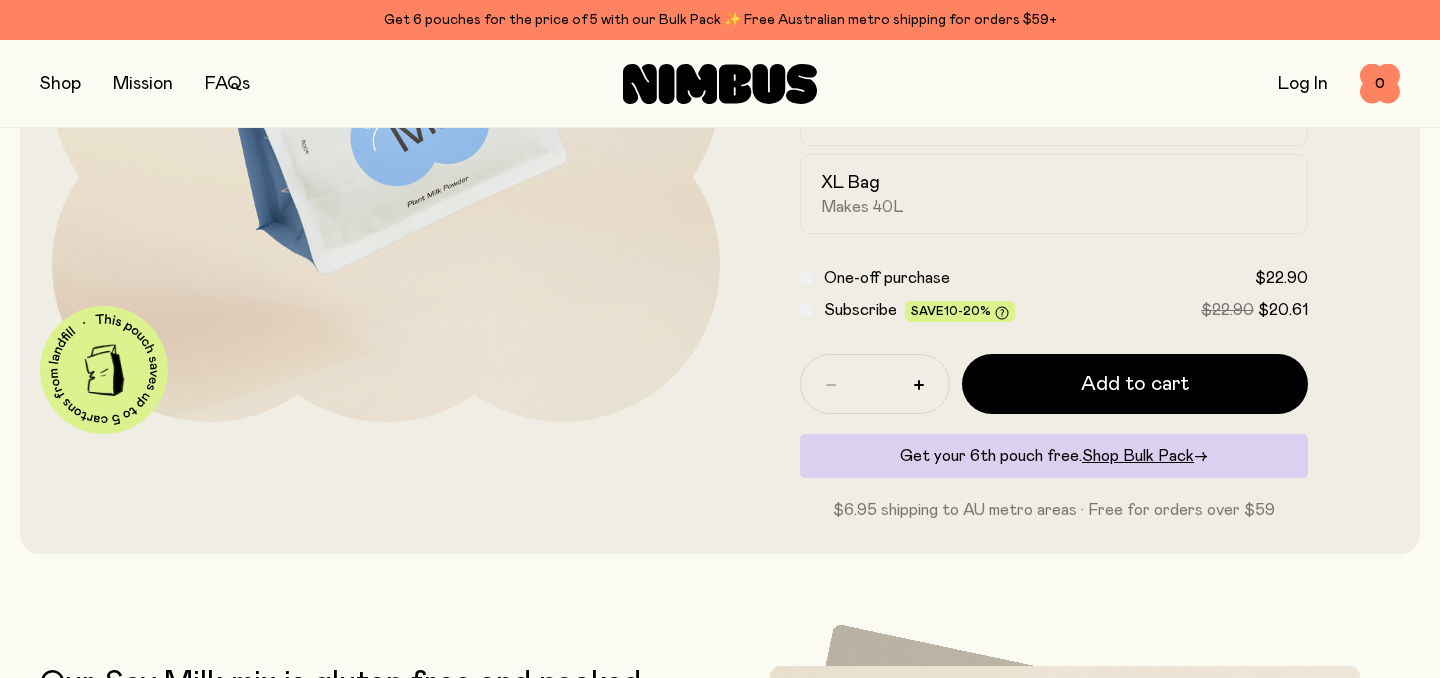 click on "Subscribe Save  10-20% $22.90 $20.61" 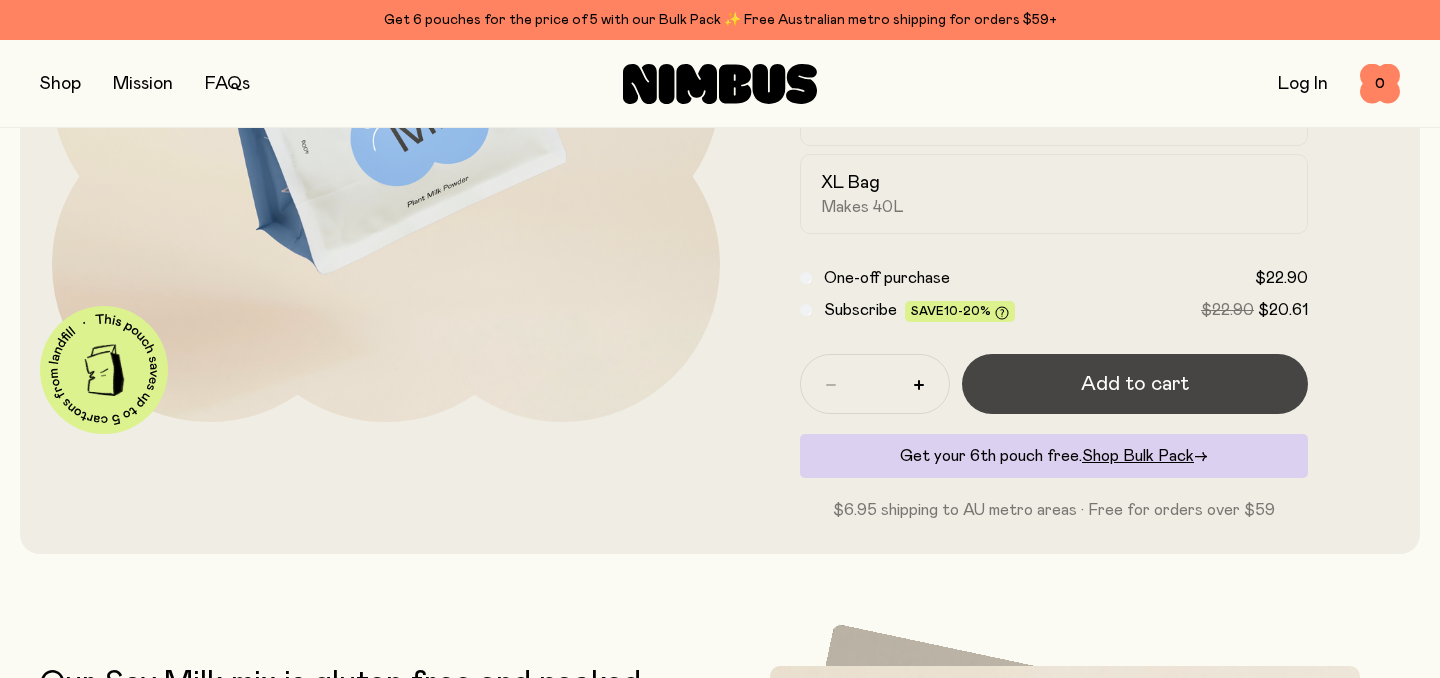 click on "Add to cart" at bounding box center (1135, 384) 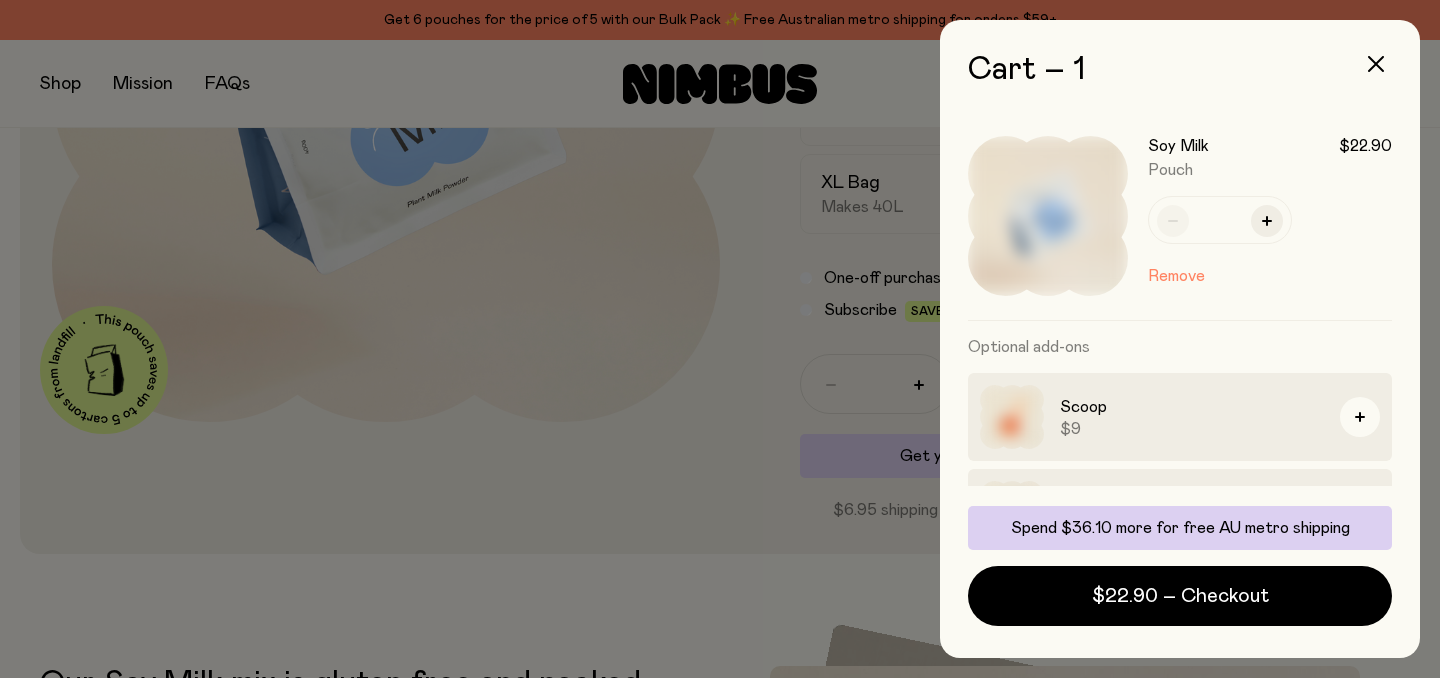 scroll, scrollTop: 0, scrollLeft: 0, axis: both 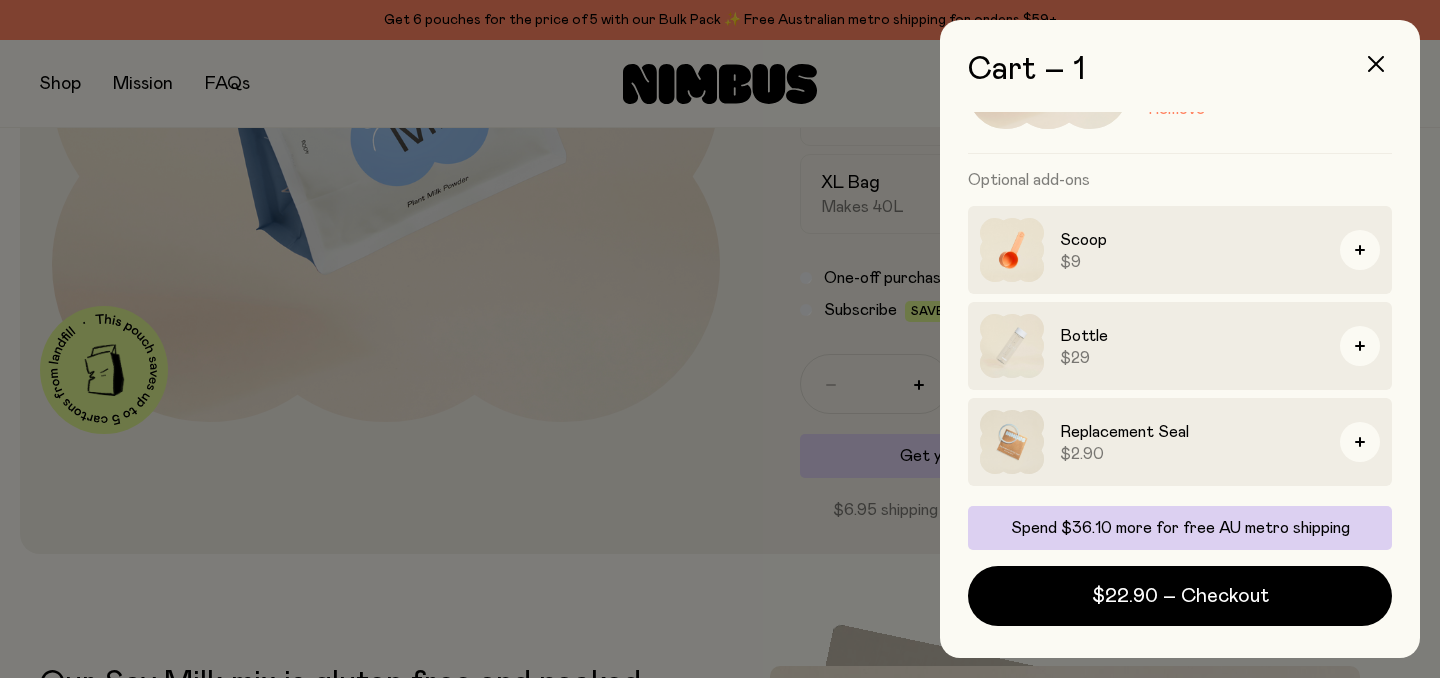 click at bounding box center [720, 339] 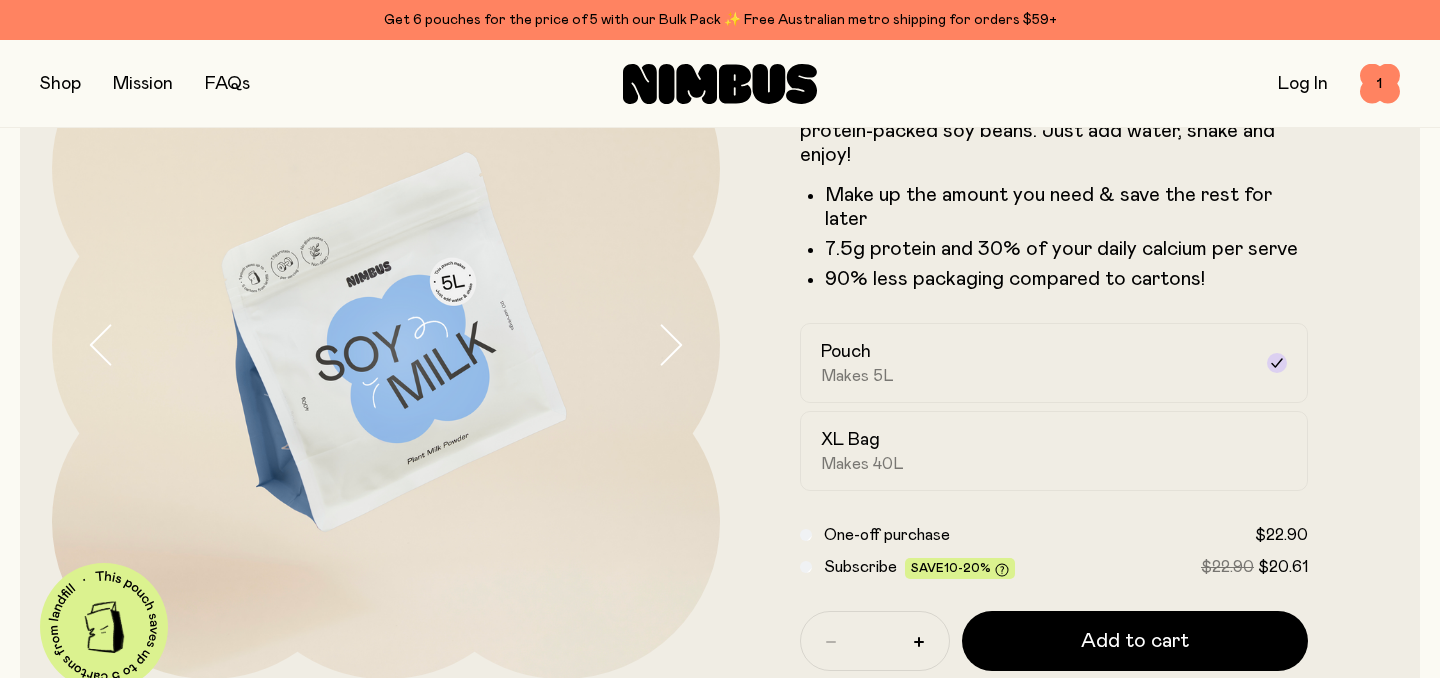 scroll, scrollTop: 0, scrollLeft: 0, axis: both 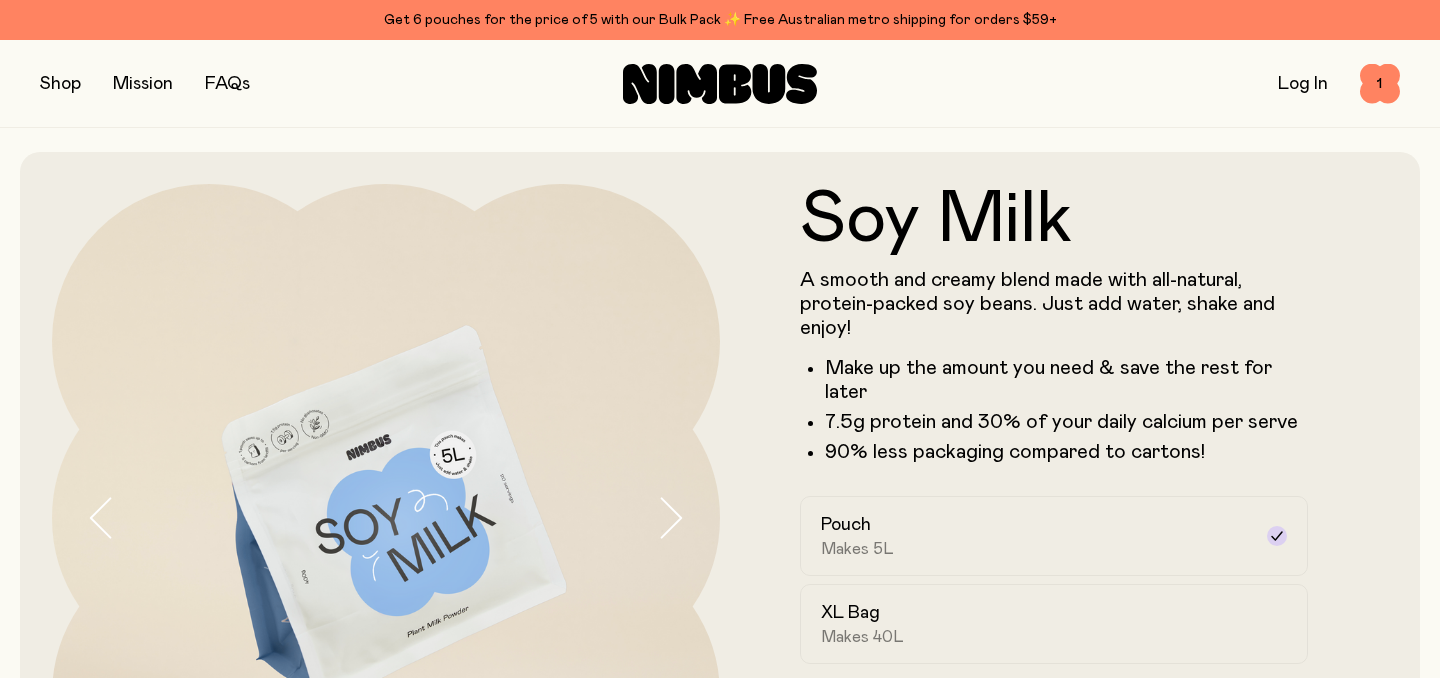 click at bounding box center [60, 84] 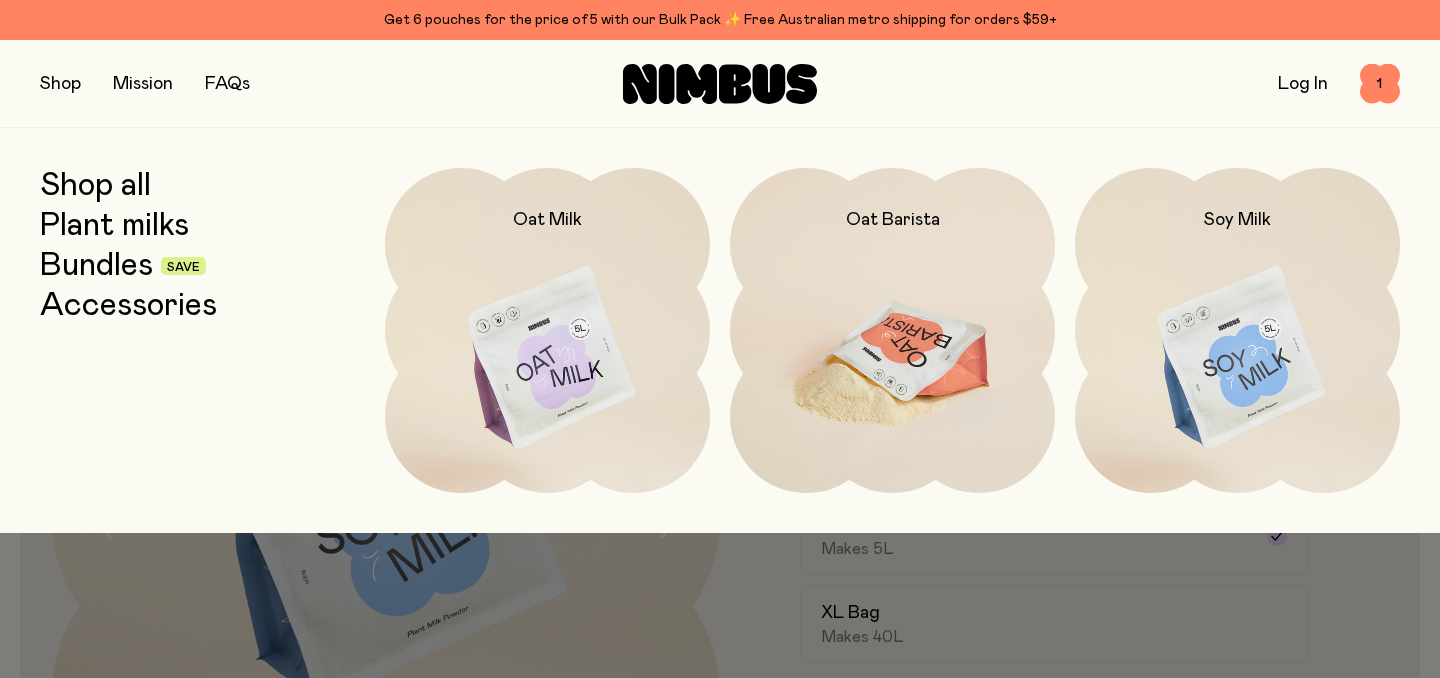 click at bounding box center (892, 359) 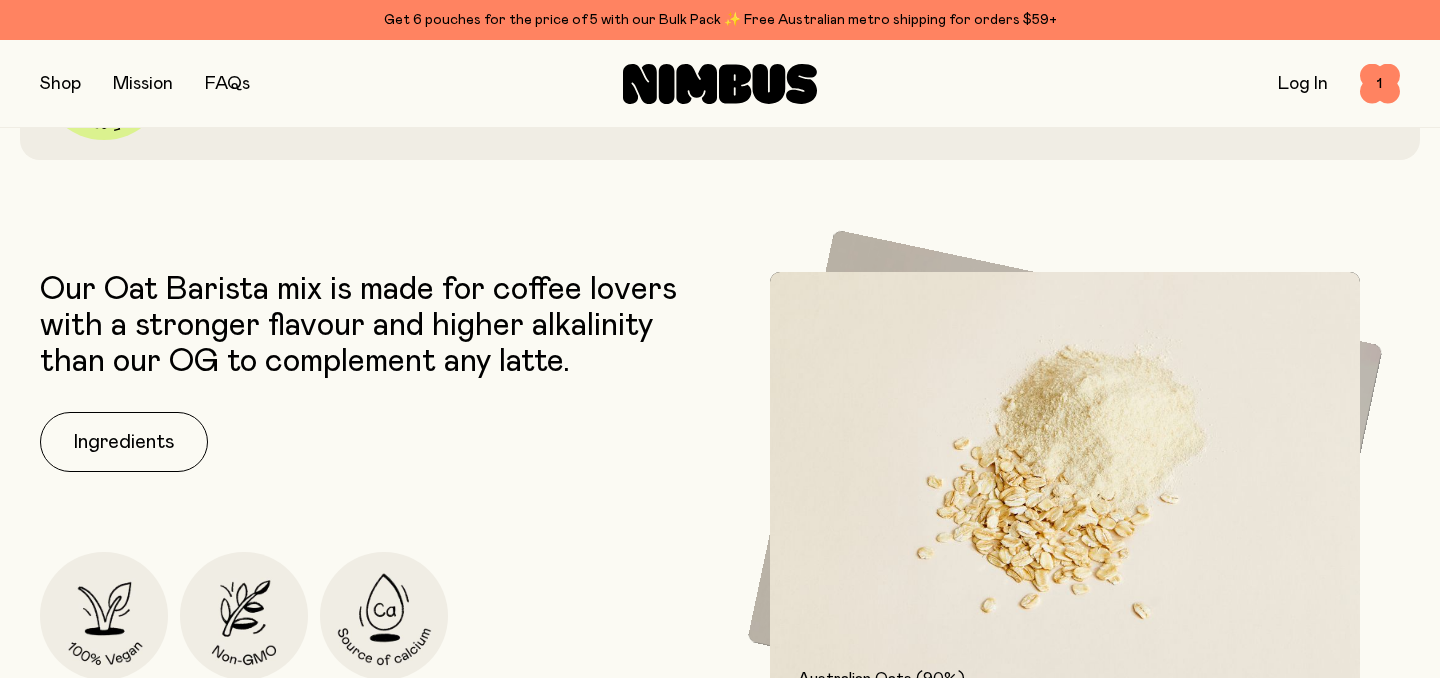 scroll, scrollTop: 852, scrollLeft: 0, axis: vertical 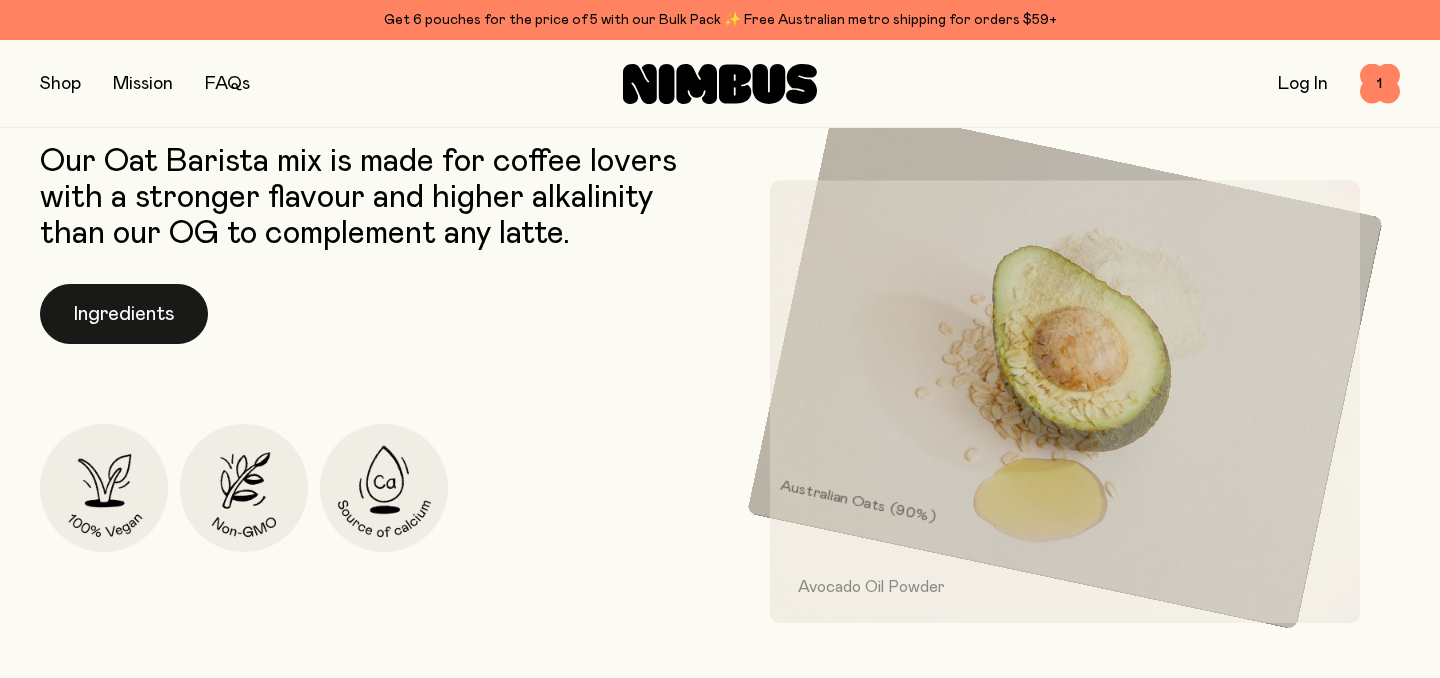 click on "Ingredients" at bounding box center [124, 314] 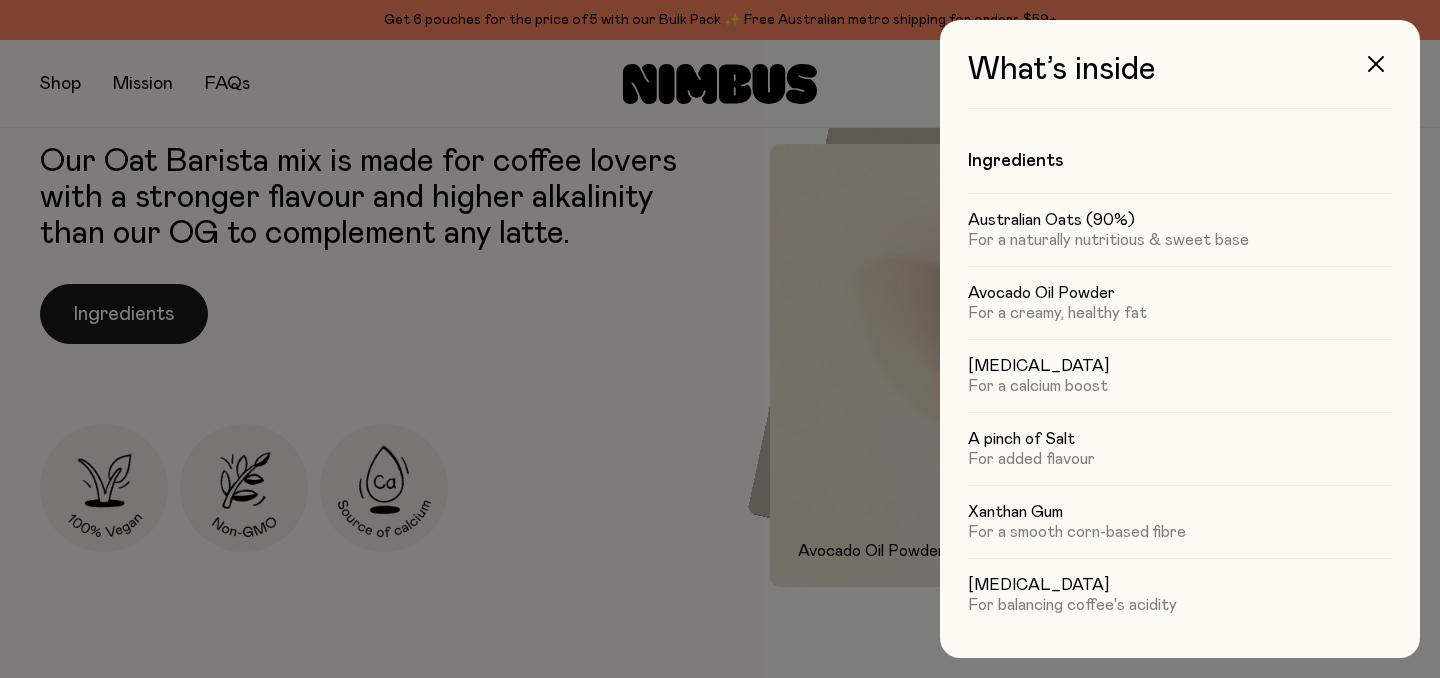 scroll, scrollTop: 0, scrollLeft: 0, axis: both 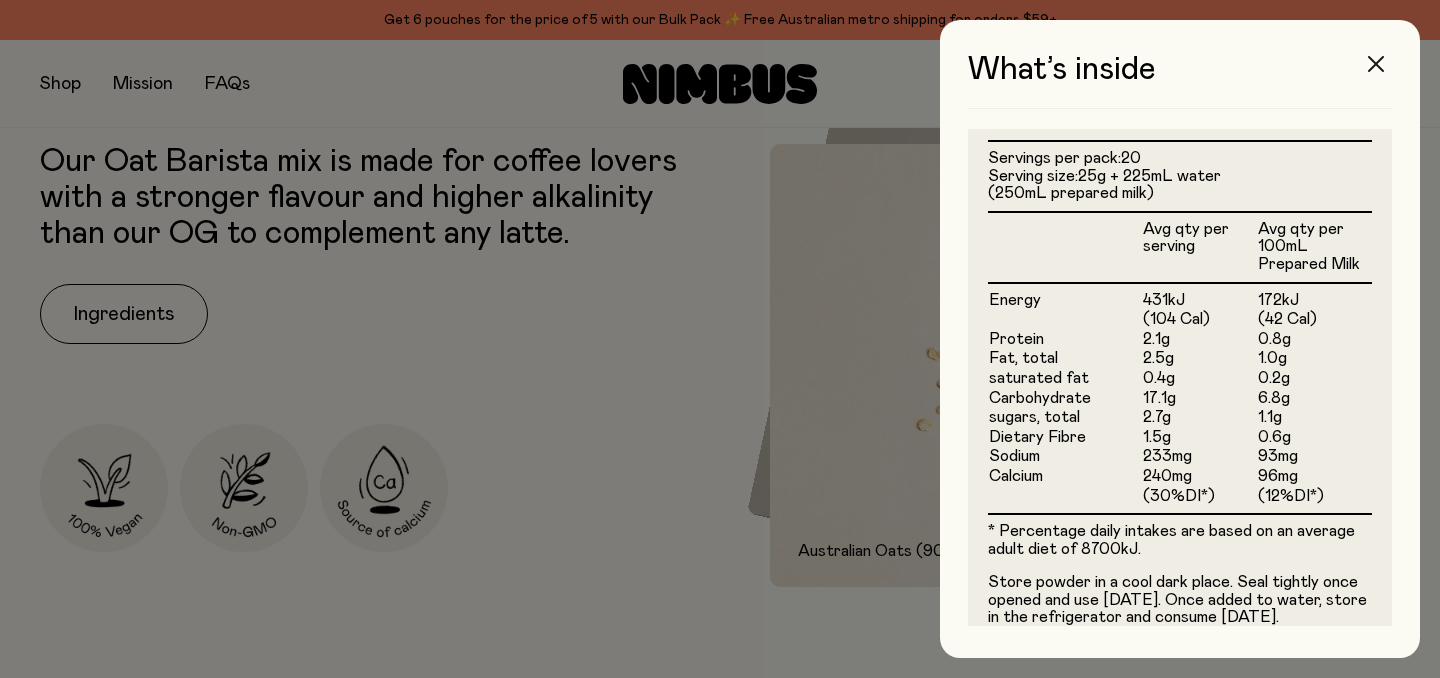click 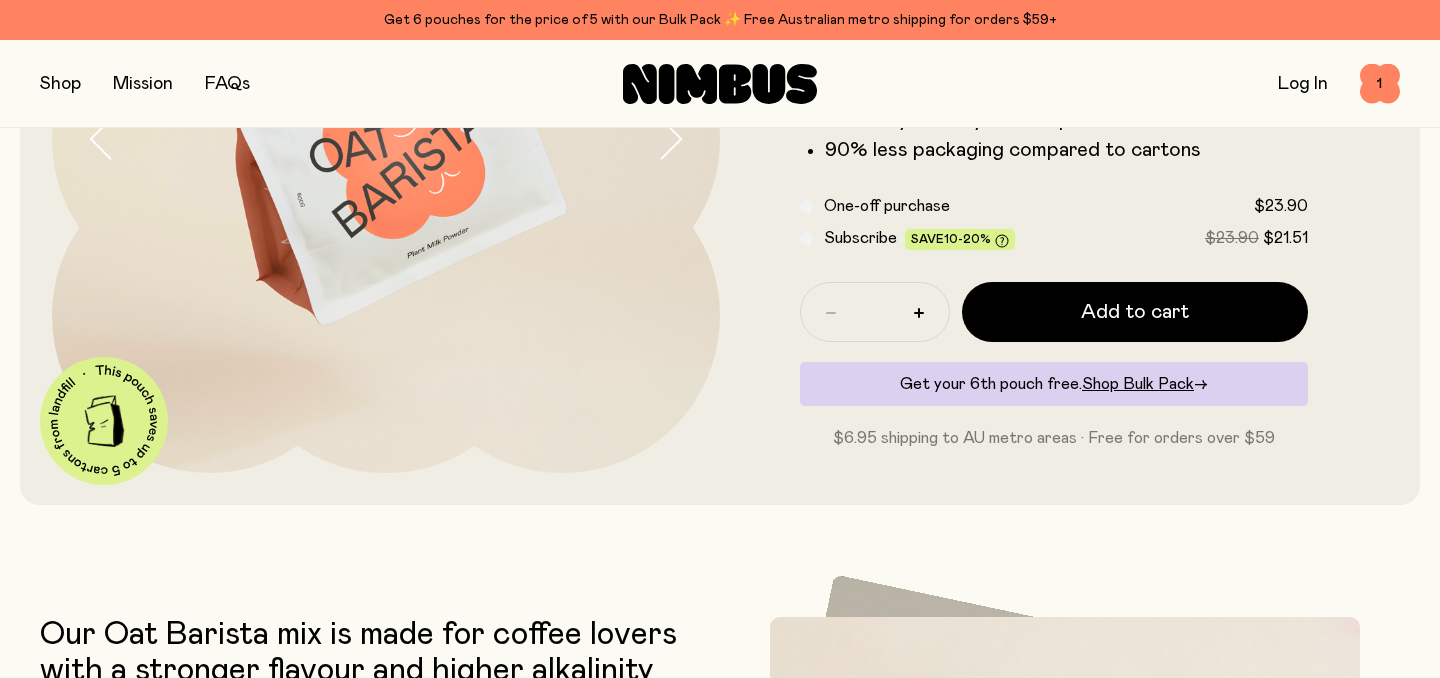 scroll, scrollTop: 0, scrollLeft: 0, axis: both 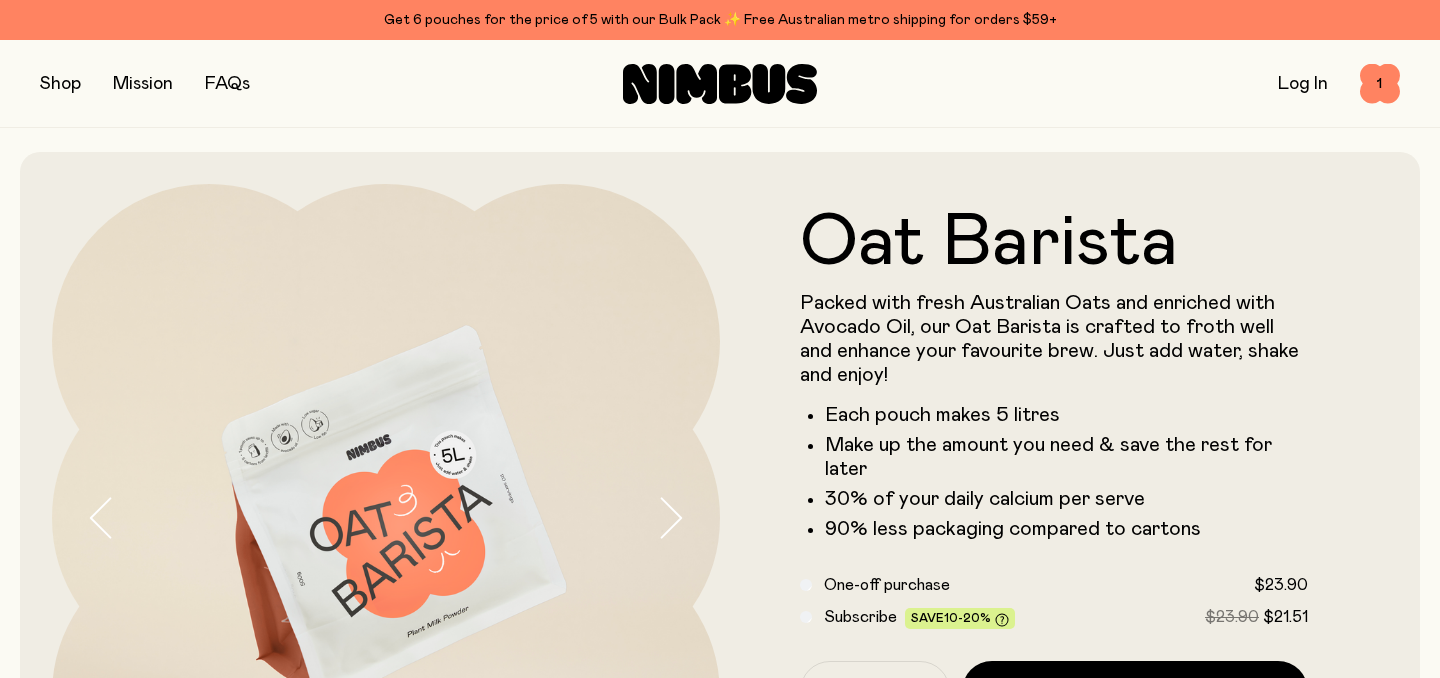 click at bounding box center (60, 84) 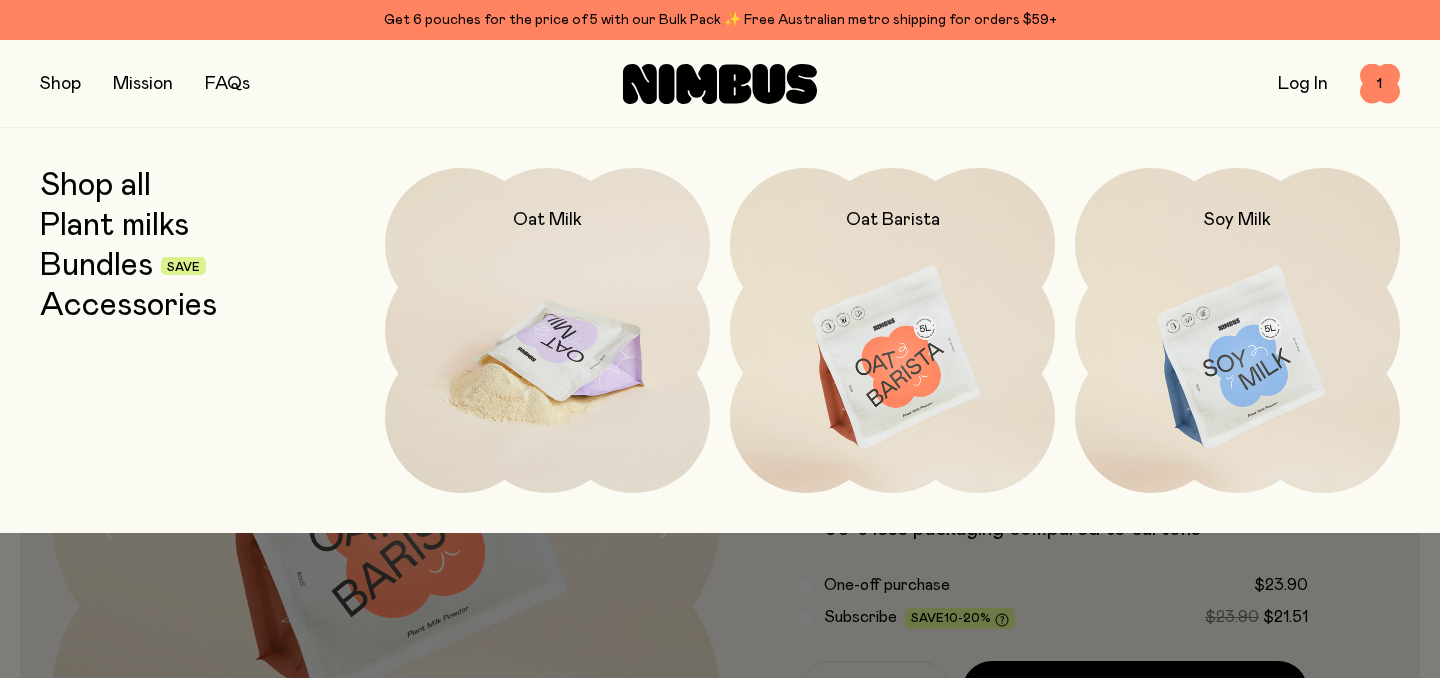 click at bounding box center [547, 359] 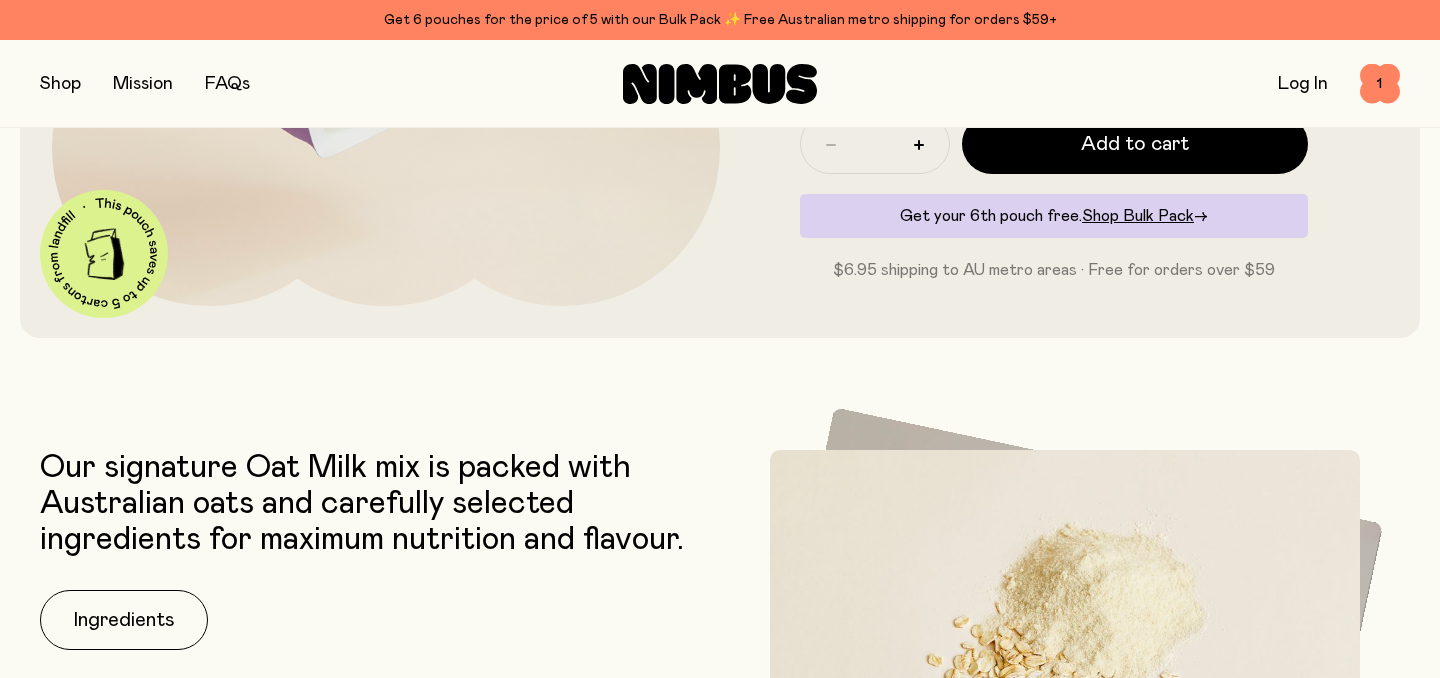 scroll, scrollTop: 559, scrollLeft: 0, axis: vertical 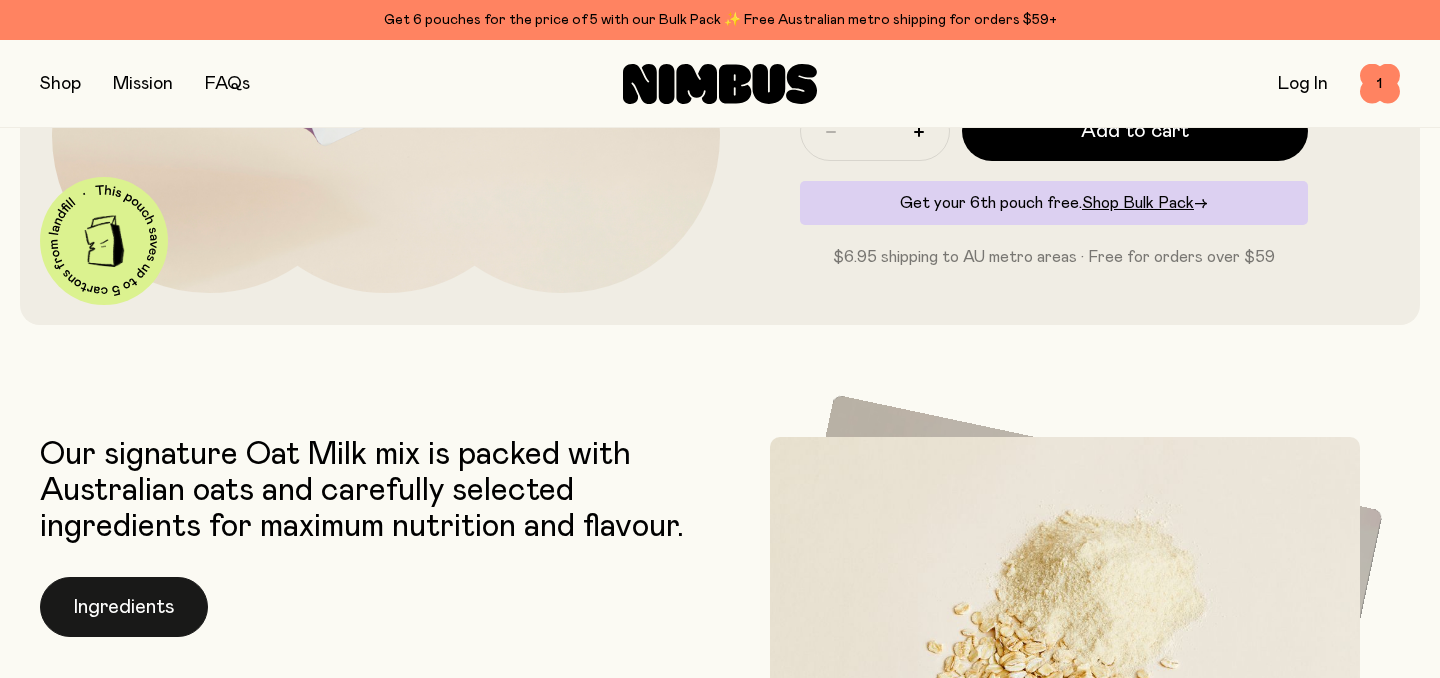 click on "Ingredients" at bounding box center (124, 607) 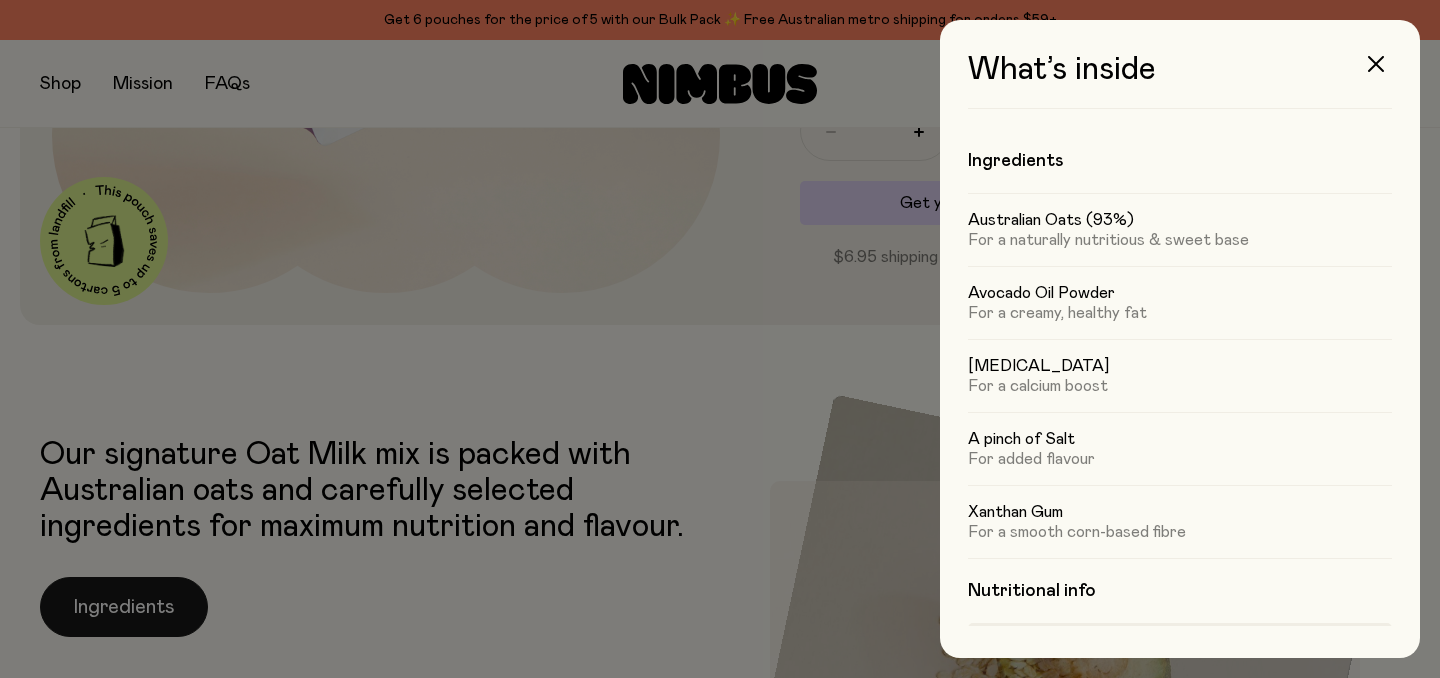 scroll, scrollTop: 0, scrollLeft: 0, axis: both 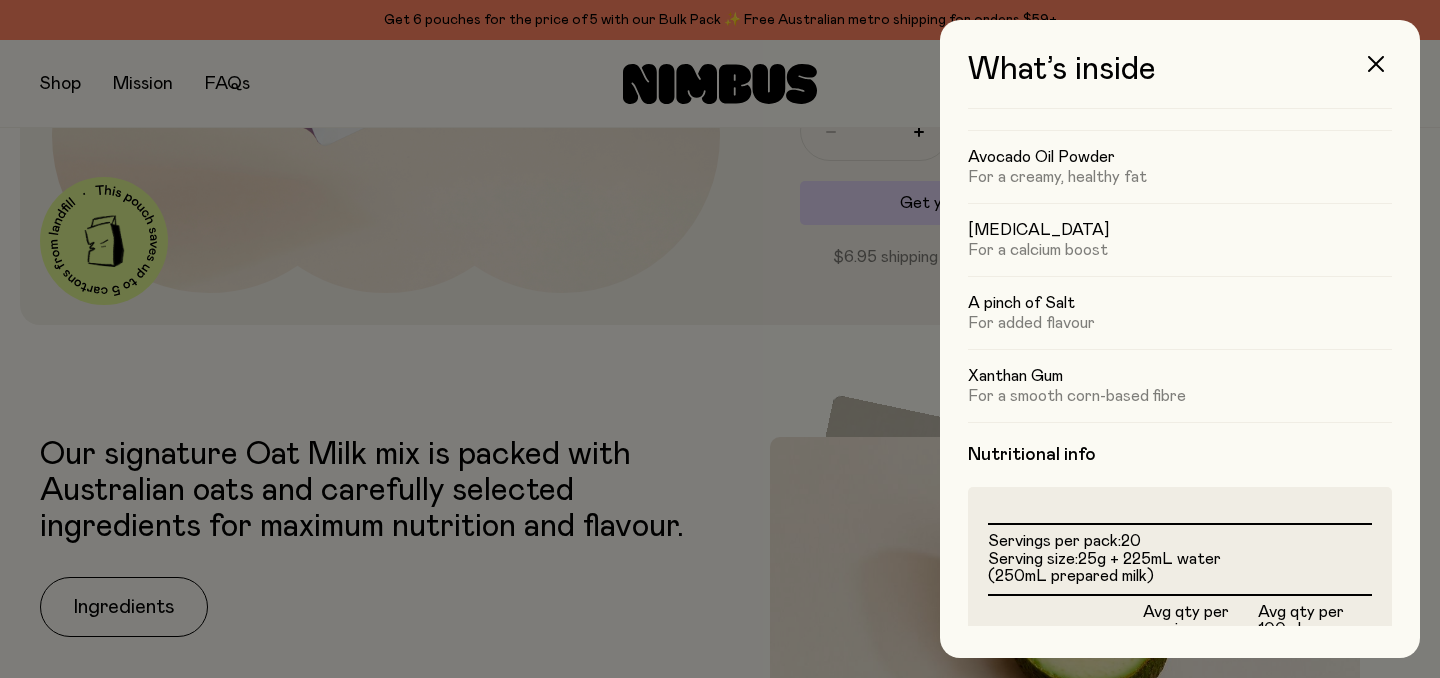 click at bounding box center [720, 339] 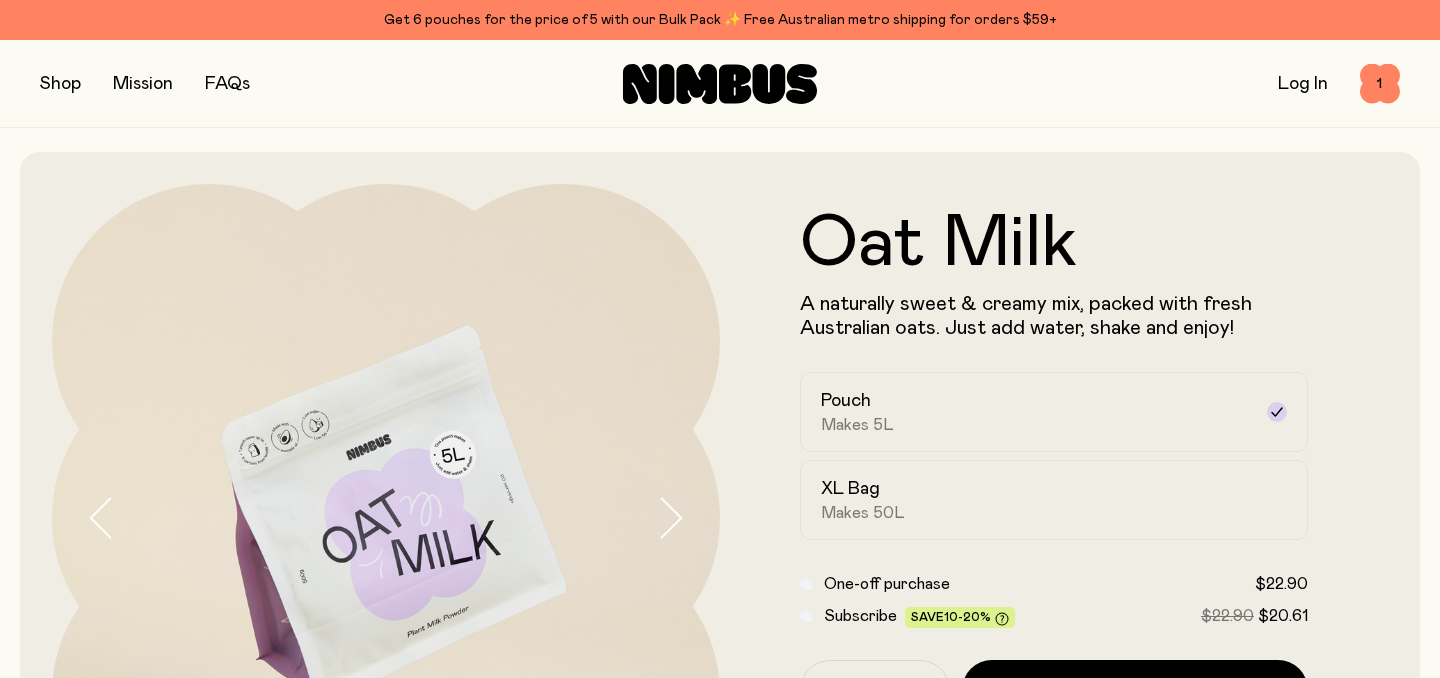 scroll, scrollTop: 559, scrollLeft: 0, axis: vertical 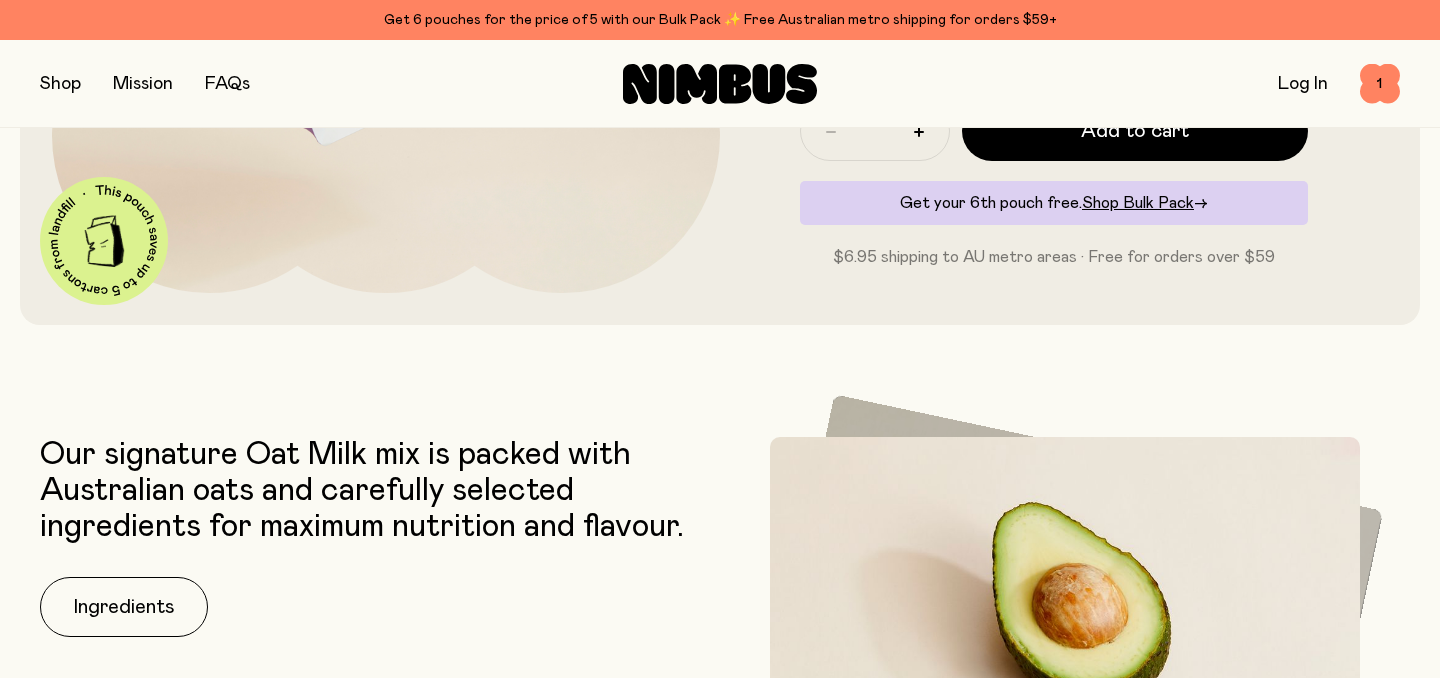 click at bounding box center (60, 84) 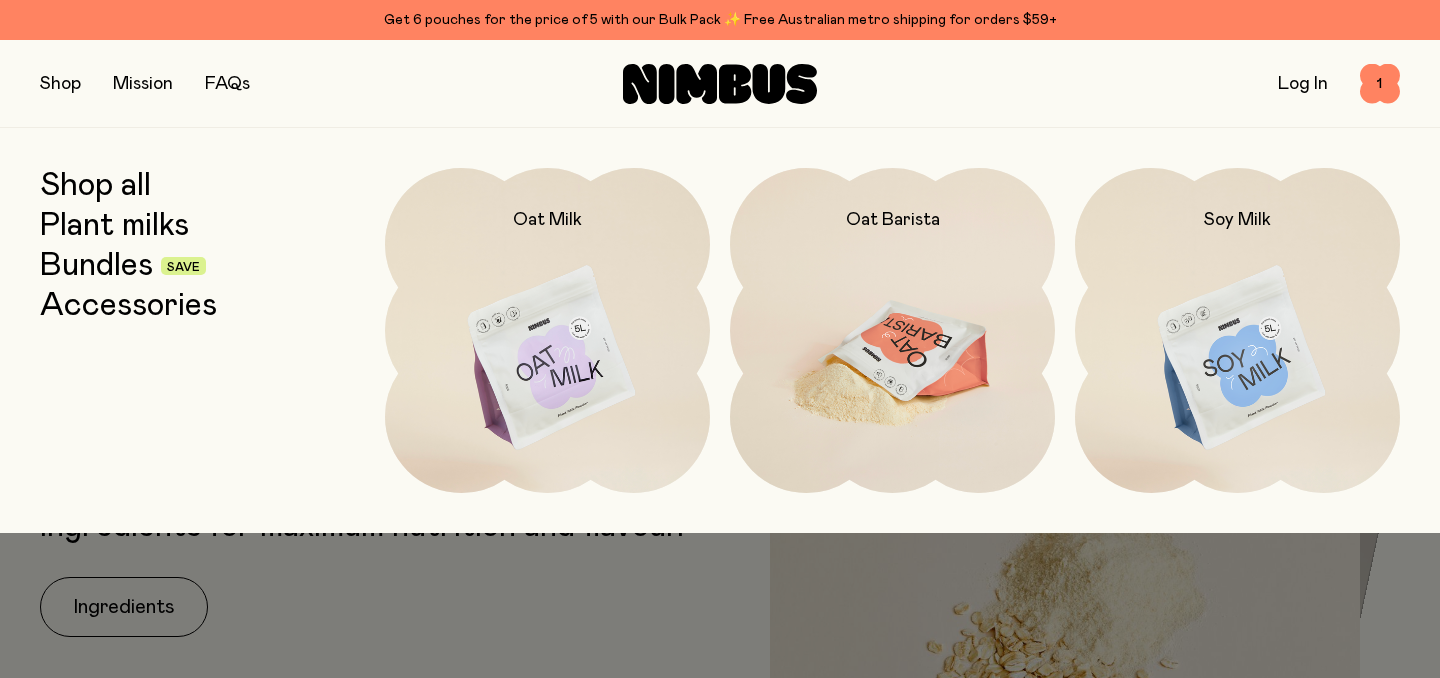 click at bounding box center [892, 359] 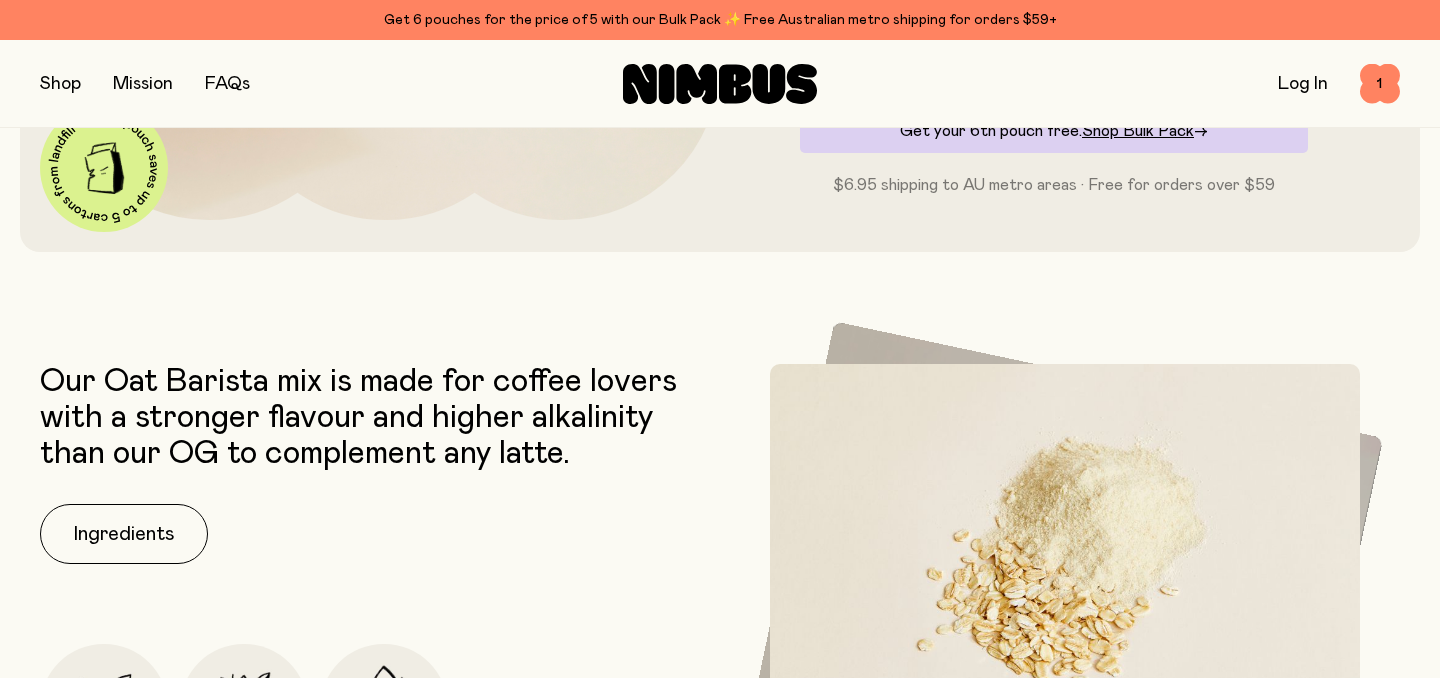 scroll, scrollTop: 663, scrollLeft: 0, axis: vertical 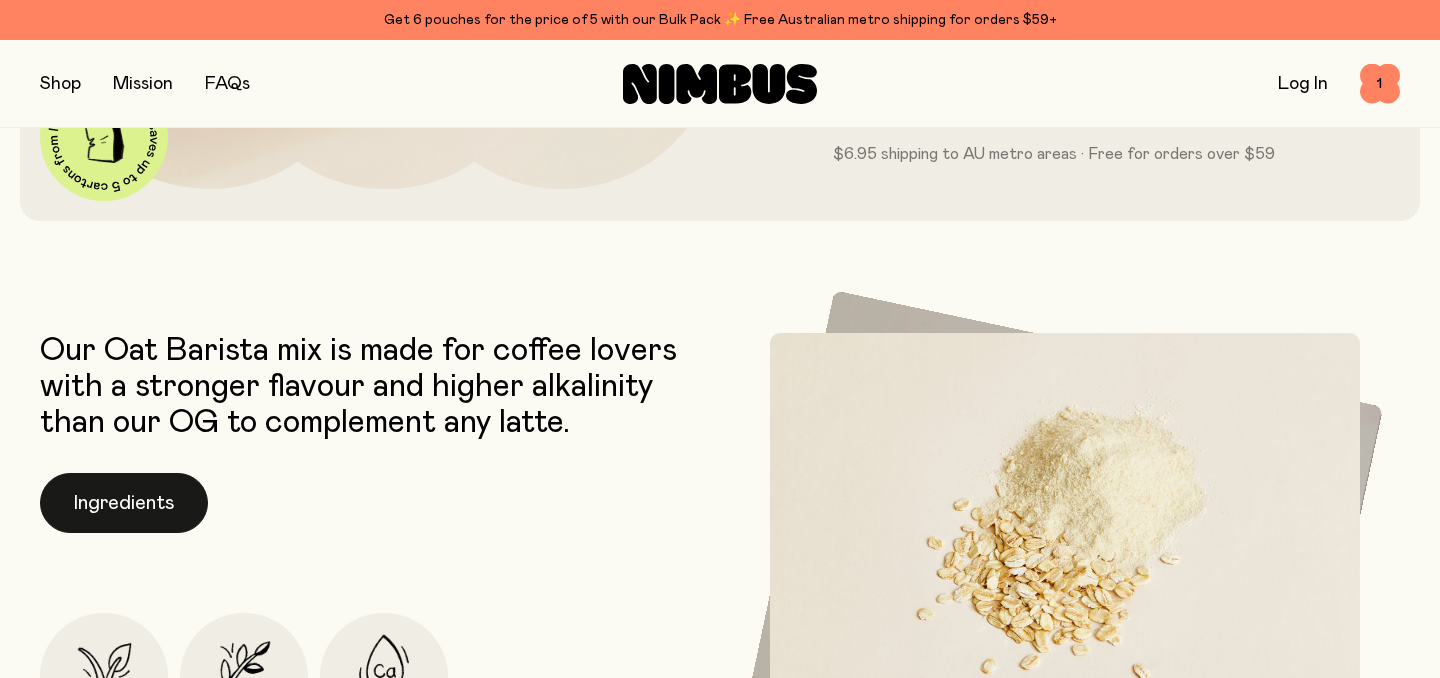 click on "Ingredients" at bounding box center (124, 503) 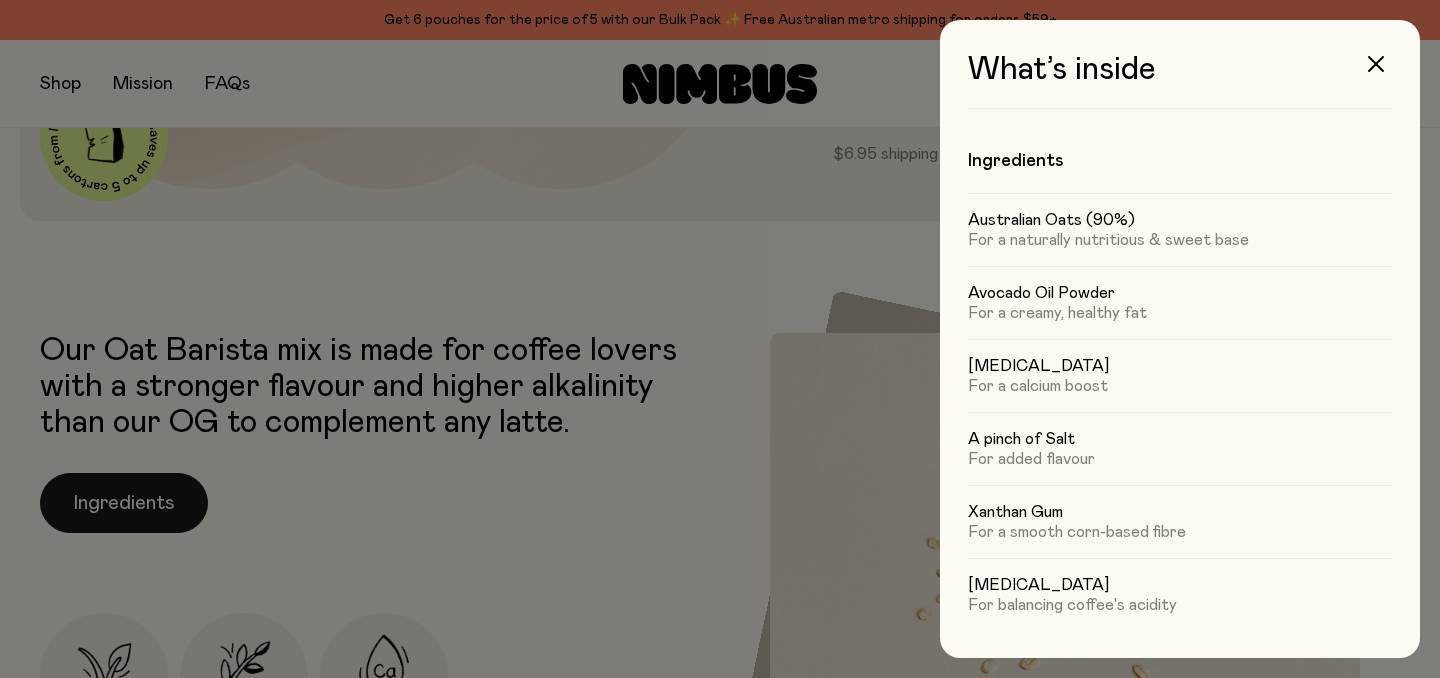 scroll, scrollTop: 0, scrollLeft: 0, axis: both 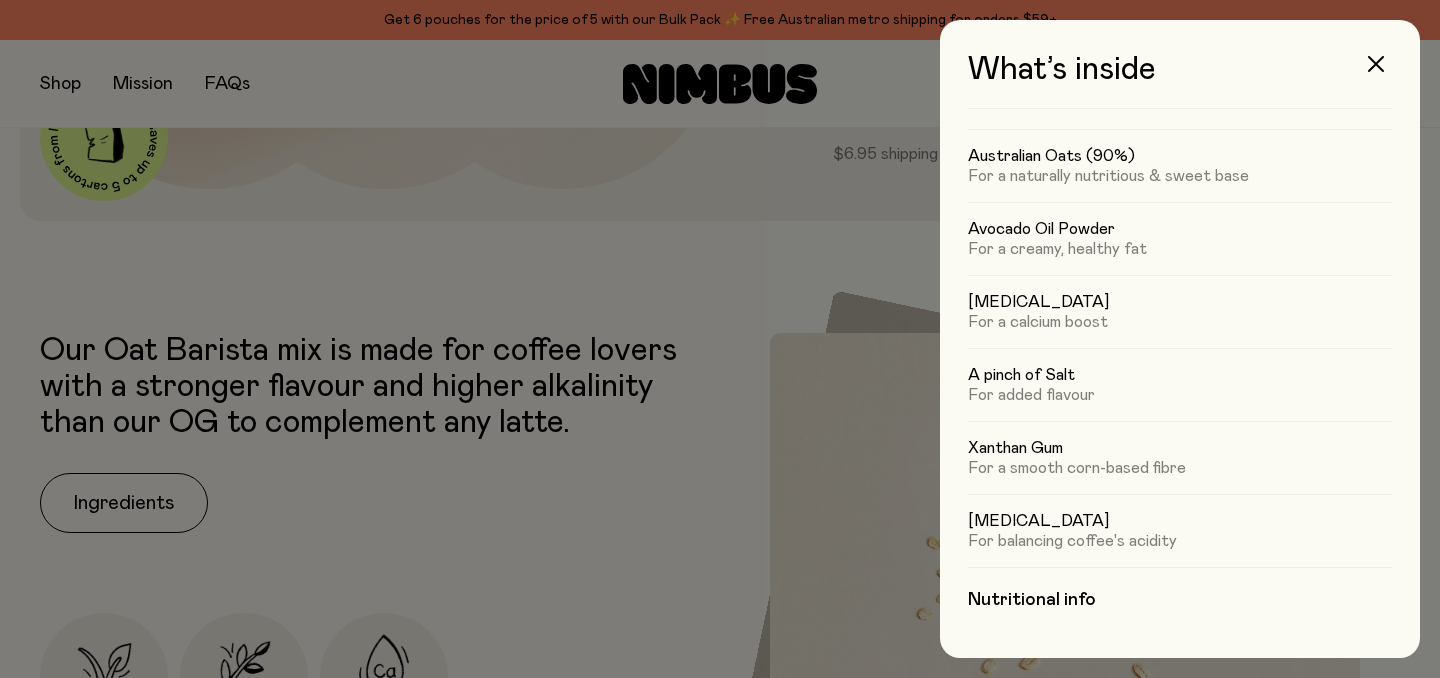 click at bounding box center [720, 339] 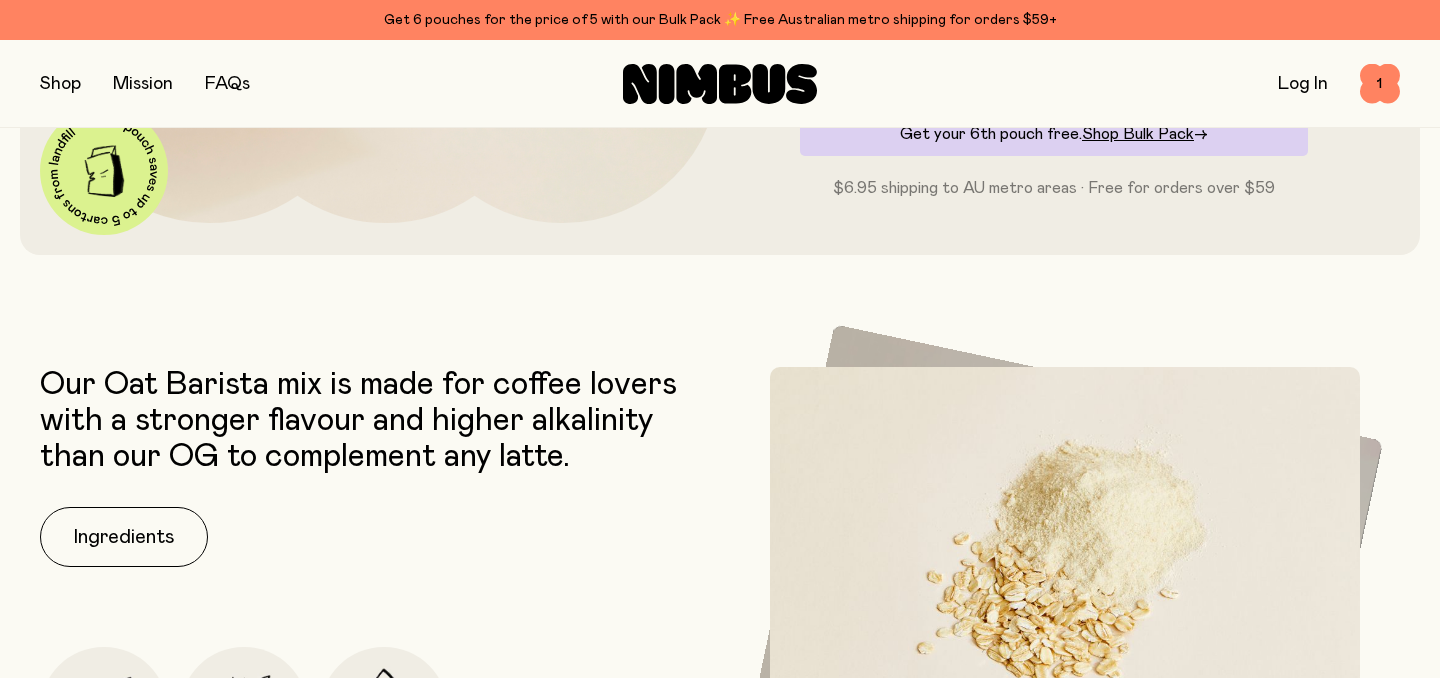 scroll, scrollTop: 631, scrollLeft: 0, axis: vertical 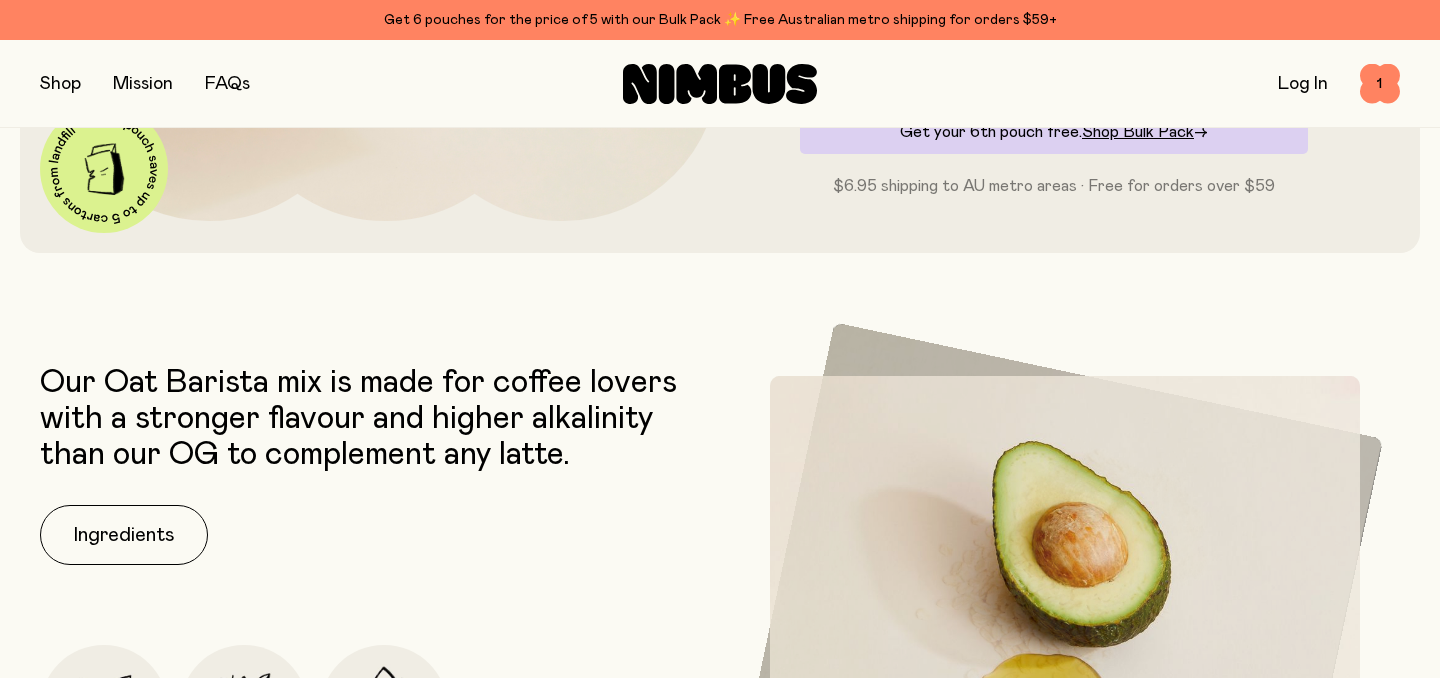 click on "Our Oat Barista mix is made for coffee lovers with a stronger flavour and higher alkalinity than our OG to complement any latte.
Ingredients" at bounding box center [375, 586] 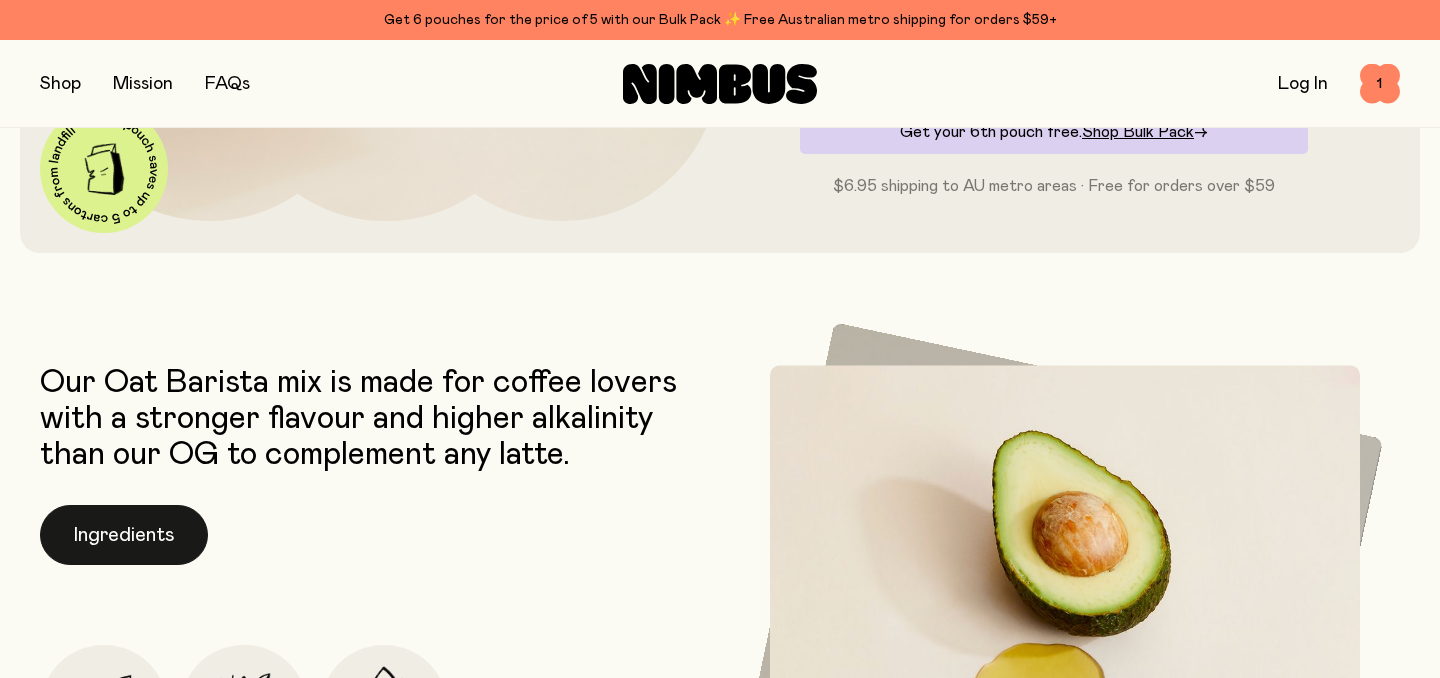 click on "Ingredients" at bounding box center (124, 535) 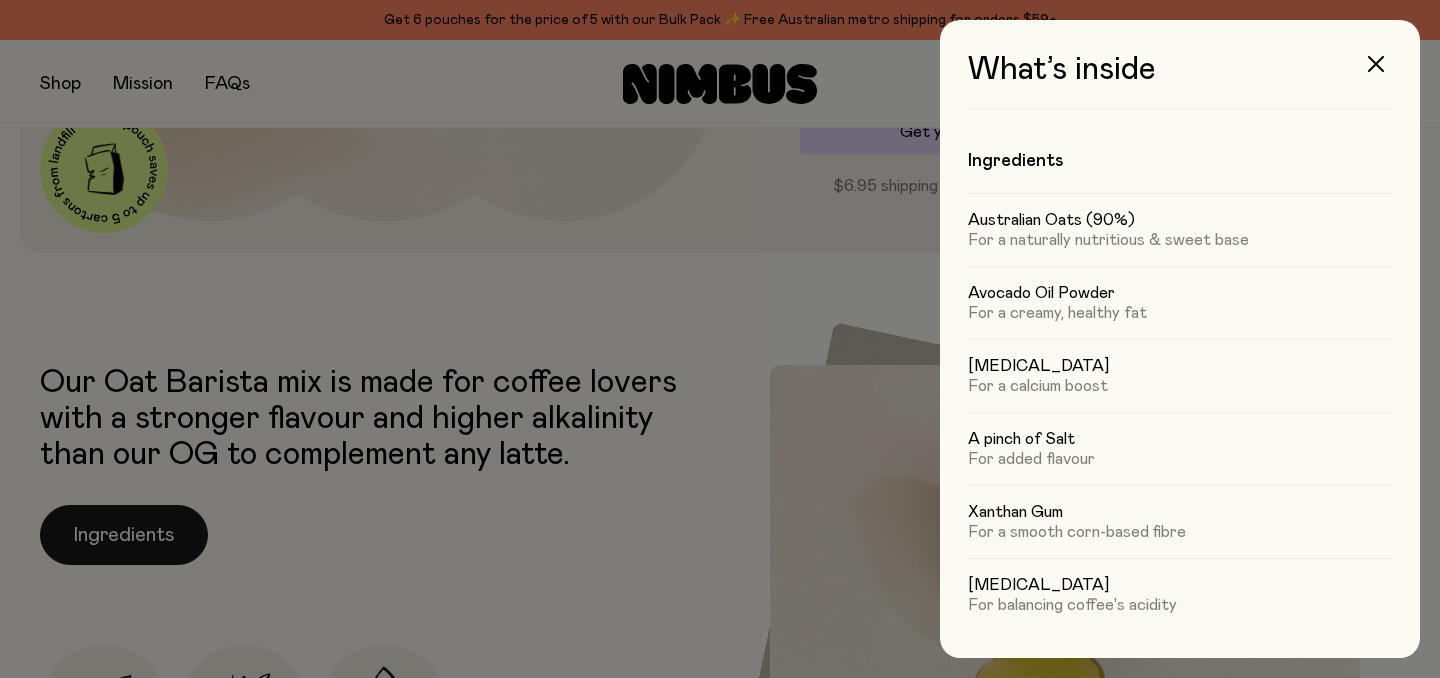 scroll, scrollTop: 0, scrollLeft: 0, axis: both 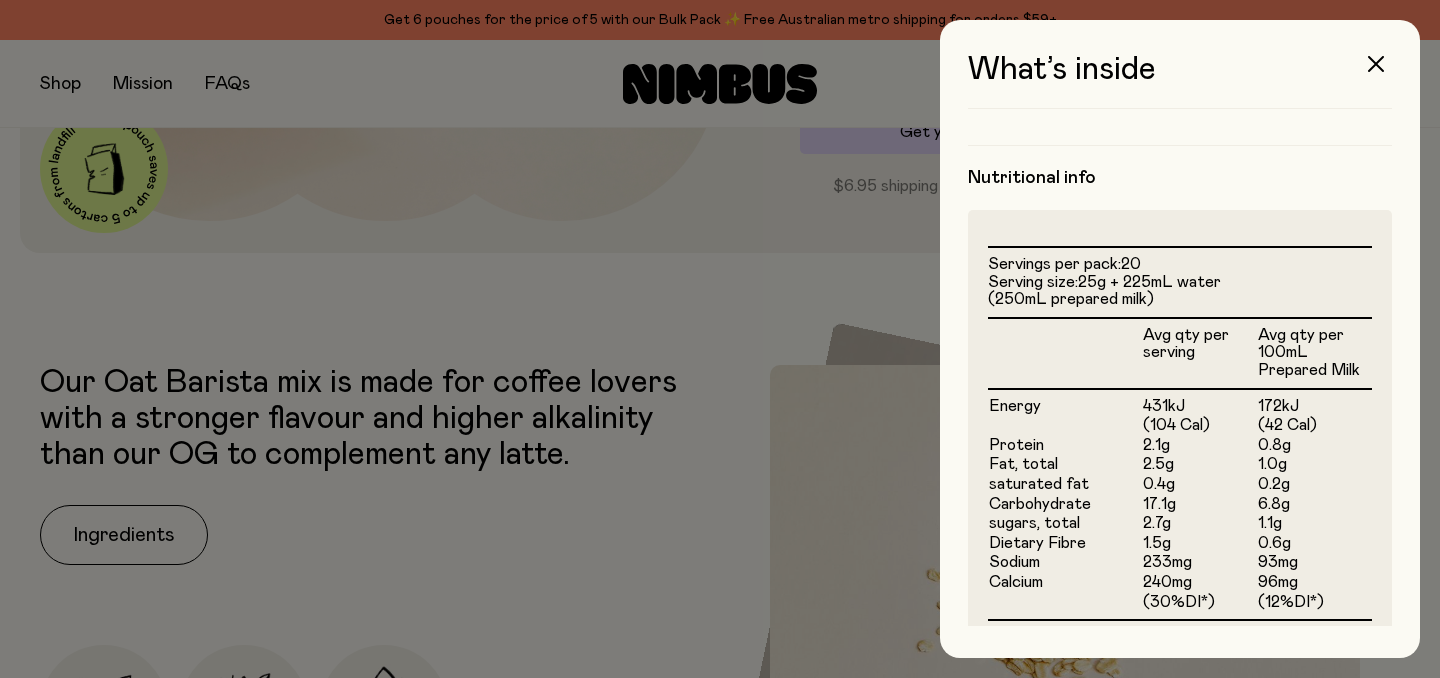 click at bounding box center [720, 339] 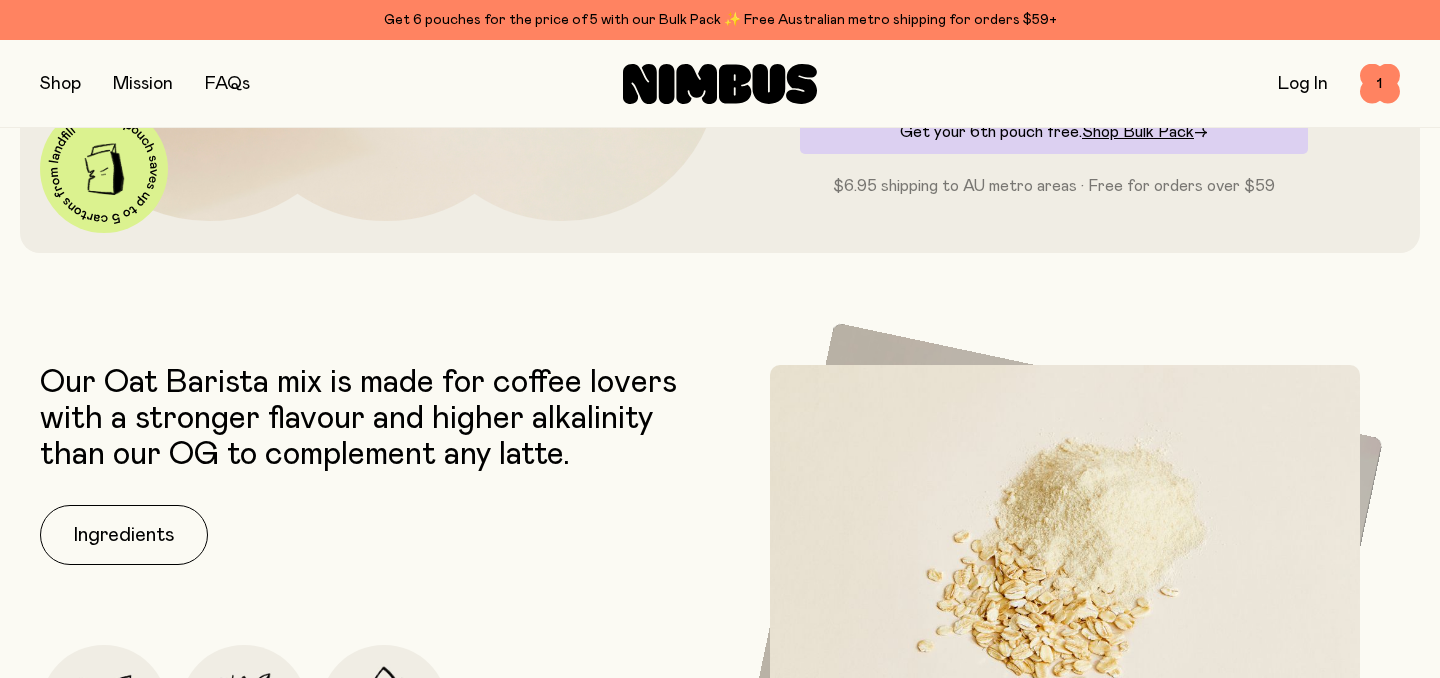 click at bounding box center (60, 84) 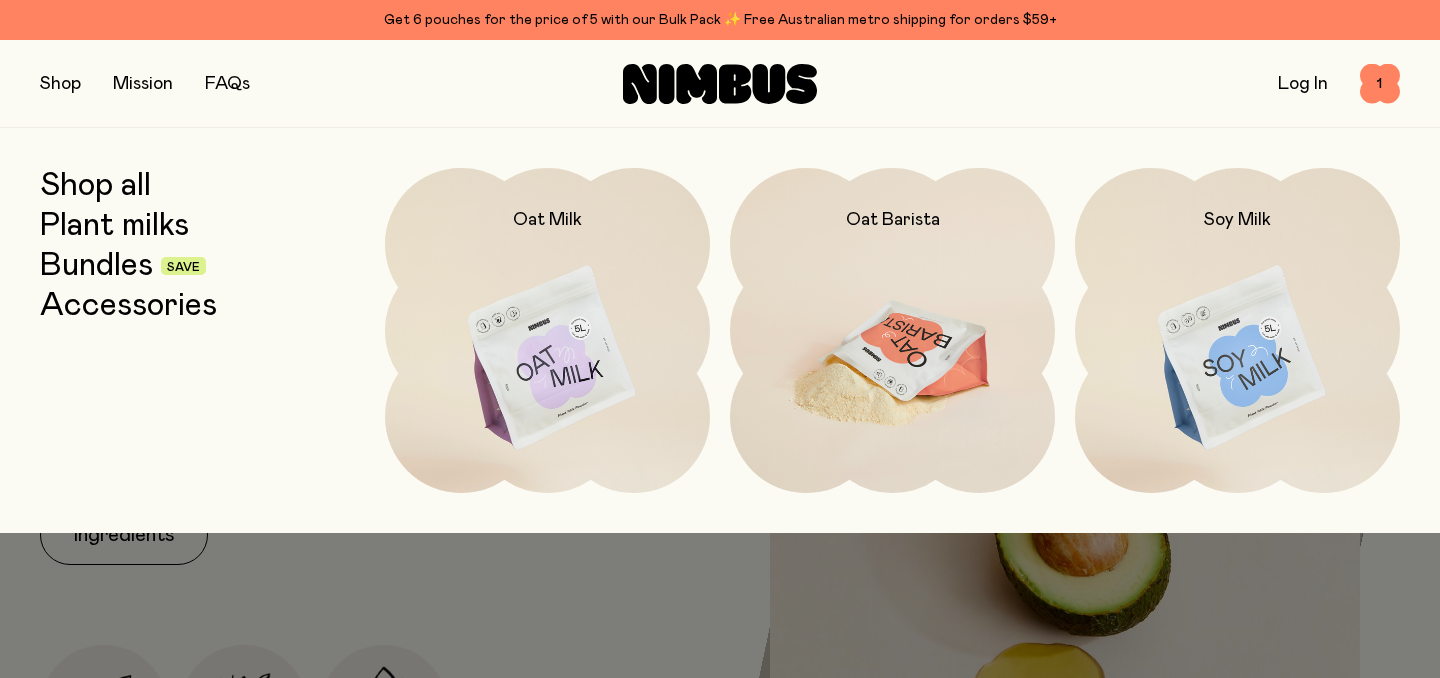 click at bounding box center (892, 359) 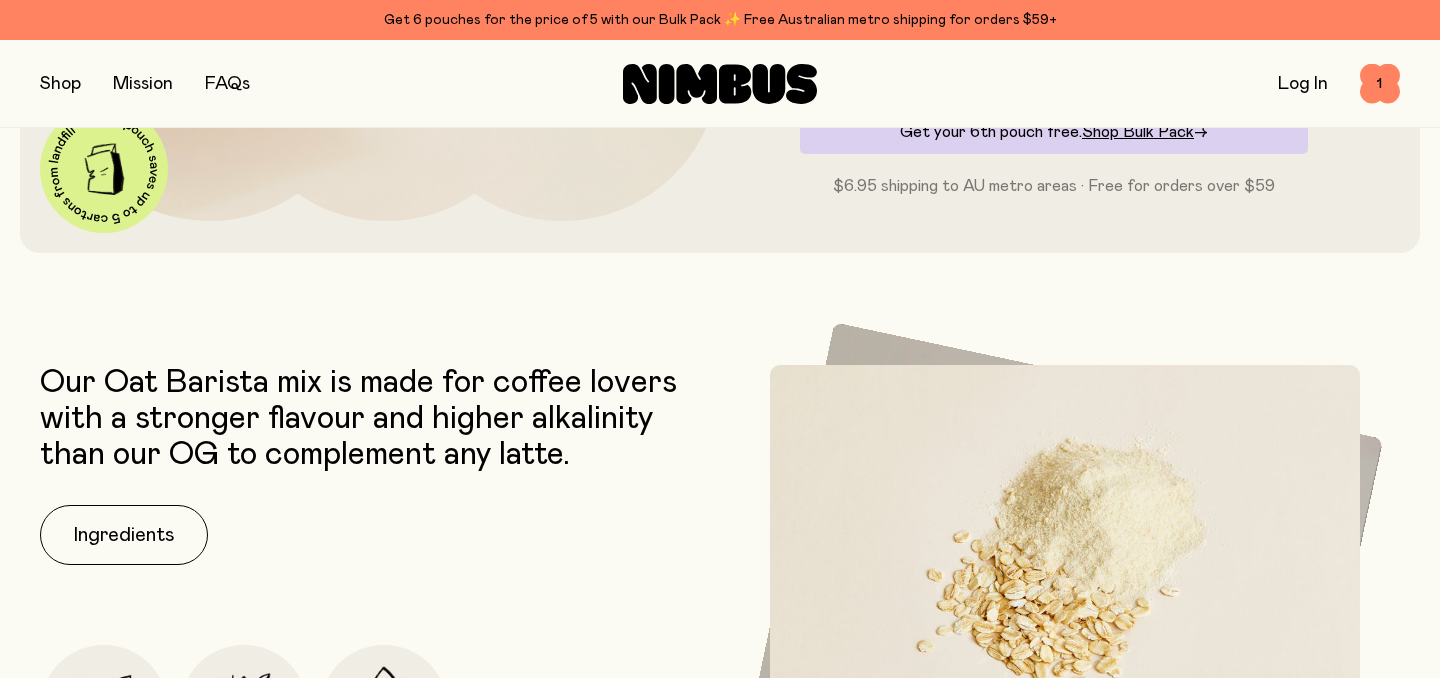 click on "Shop Mission FAQs Log In 1 1" at bounding box center [720, 84] 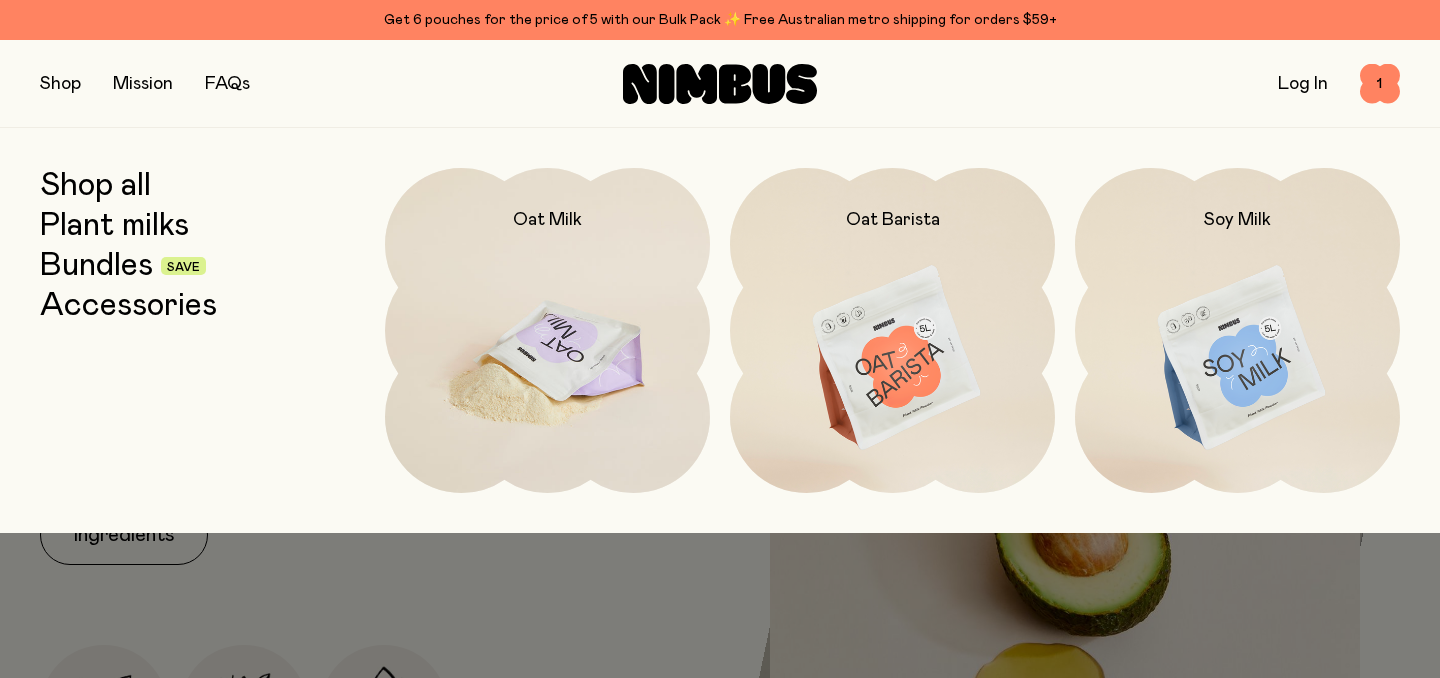 click at bounding box center (547, 359) 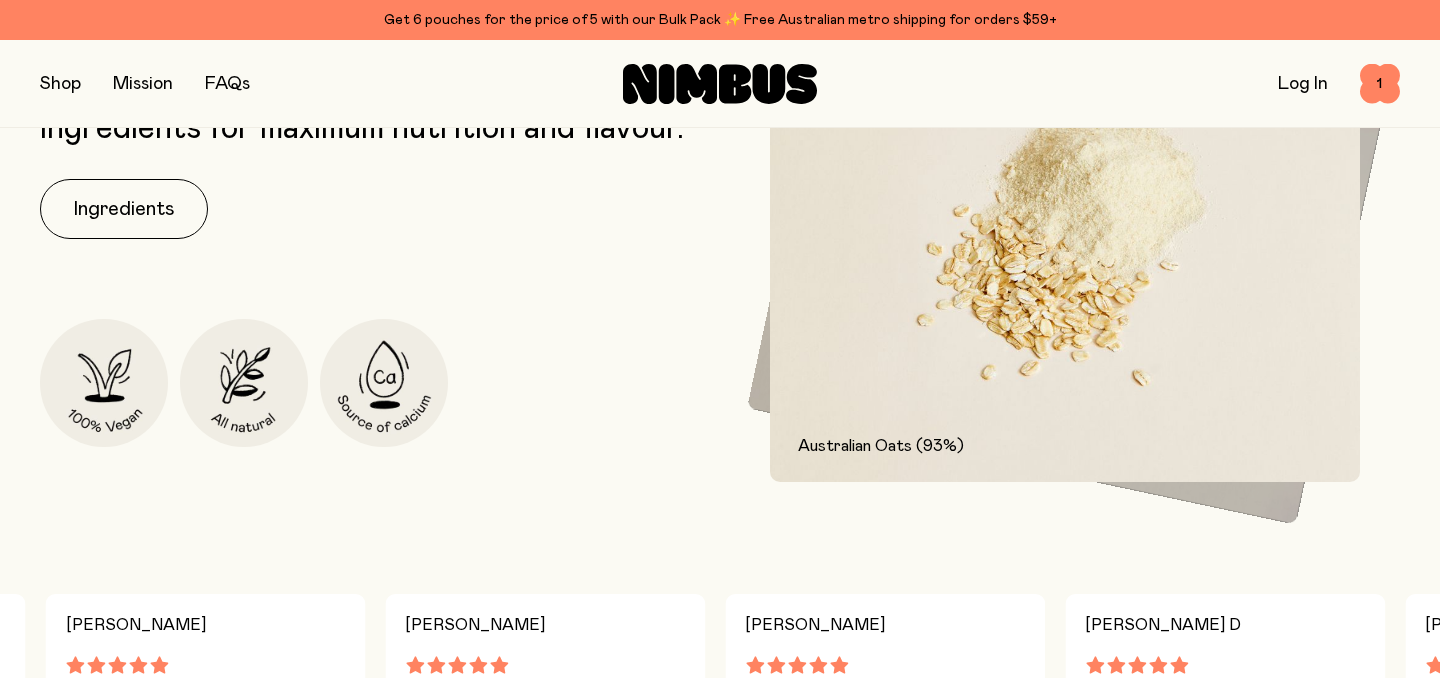 scroll, scrollTop: 966, scrollLeft: 0, axis: vertical 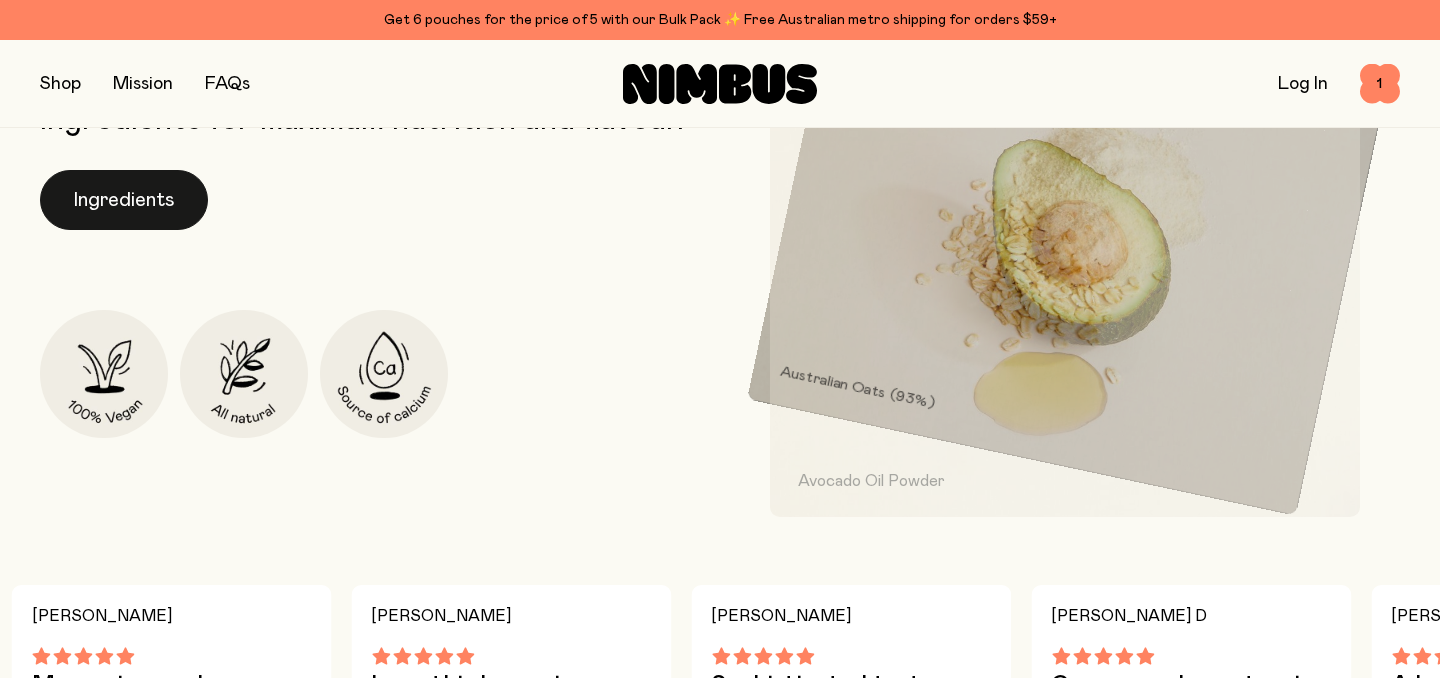 click on "Ingredients" at bounding box center (124, 200) 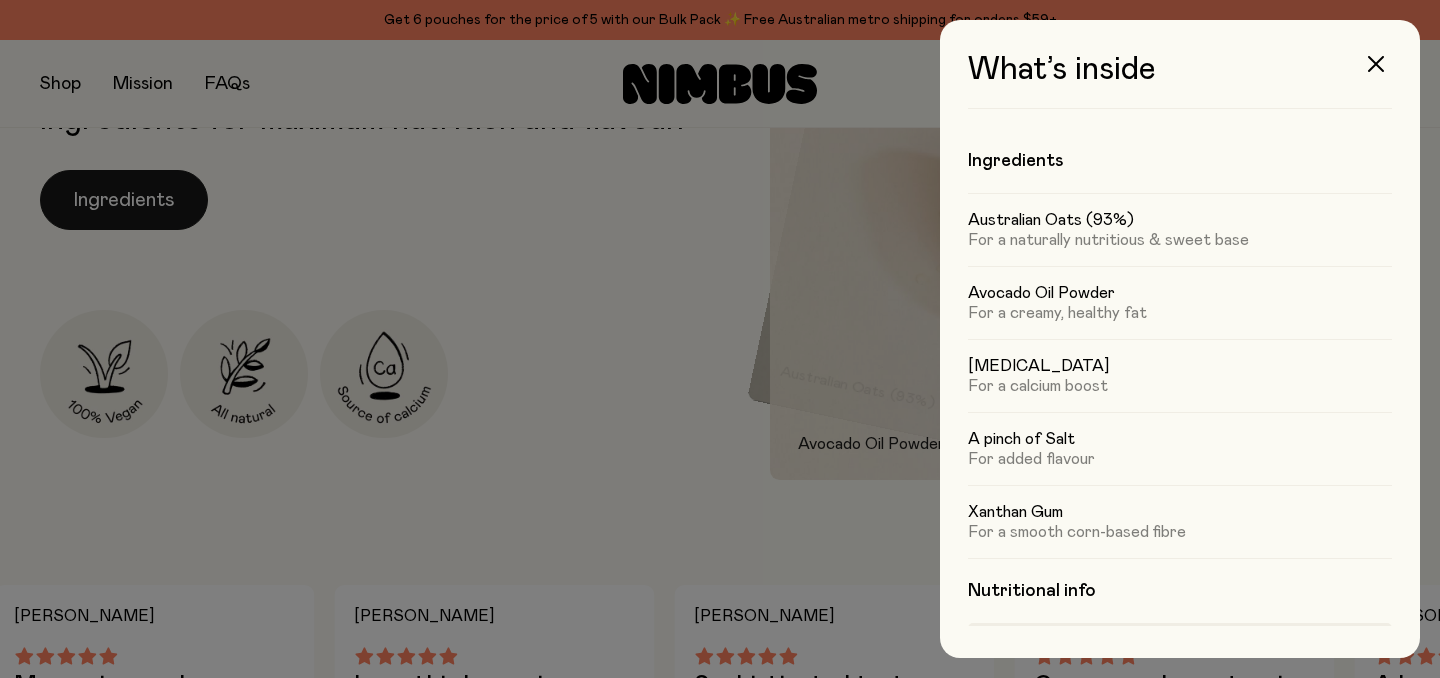 scroll, scrollTop: 0, scrollLeft: 0, axis: both 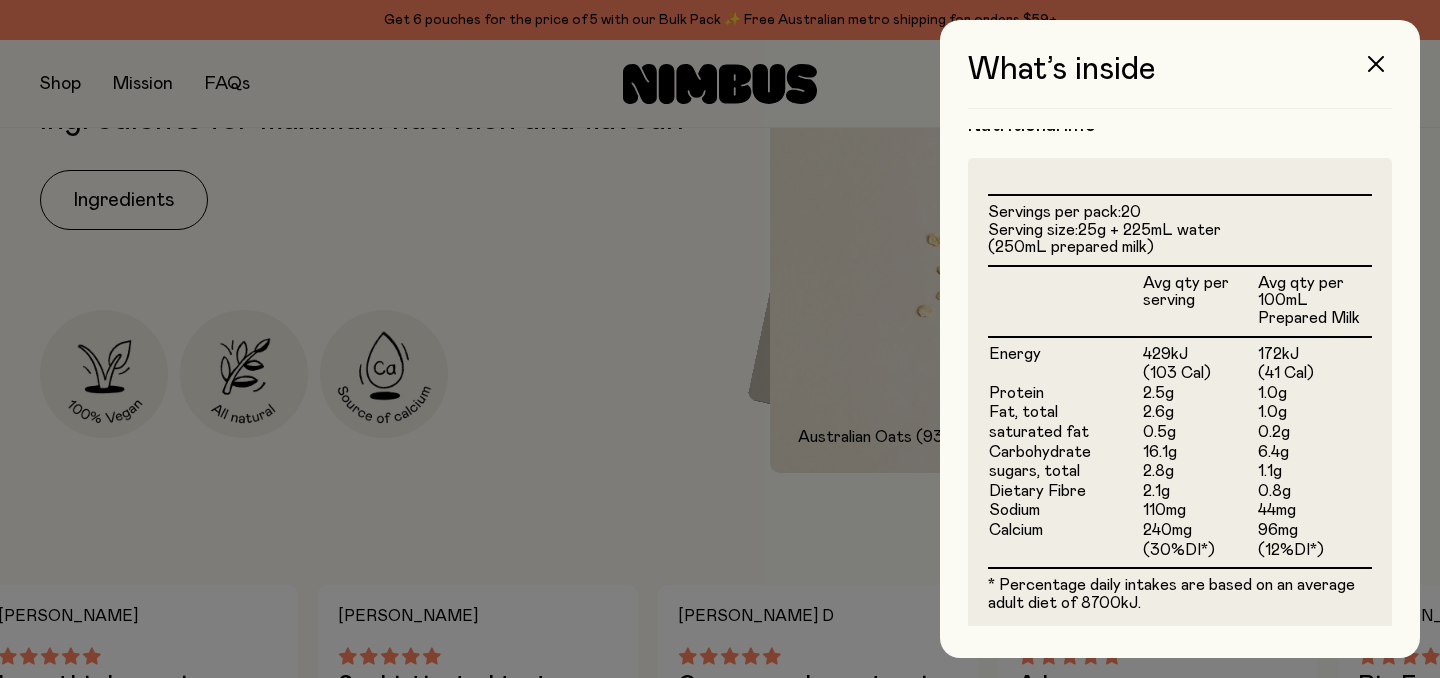 click at bounding box center [720, 339] 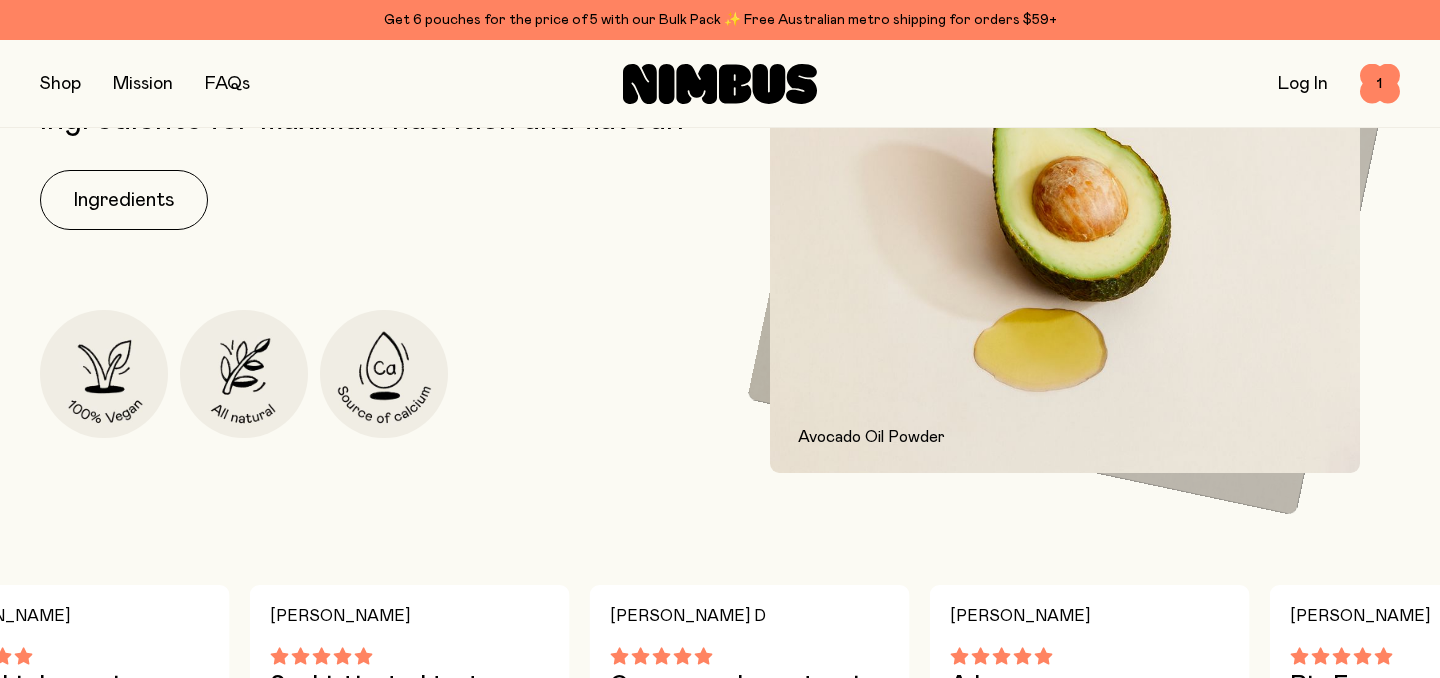 click at bounding box center (60, 84) 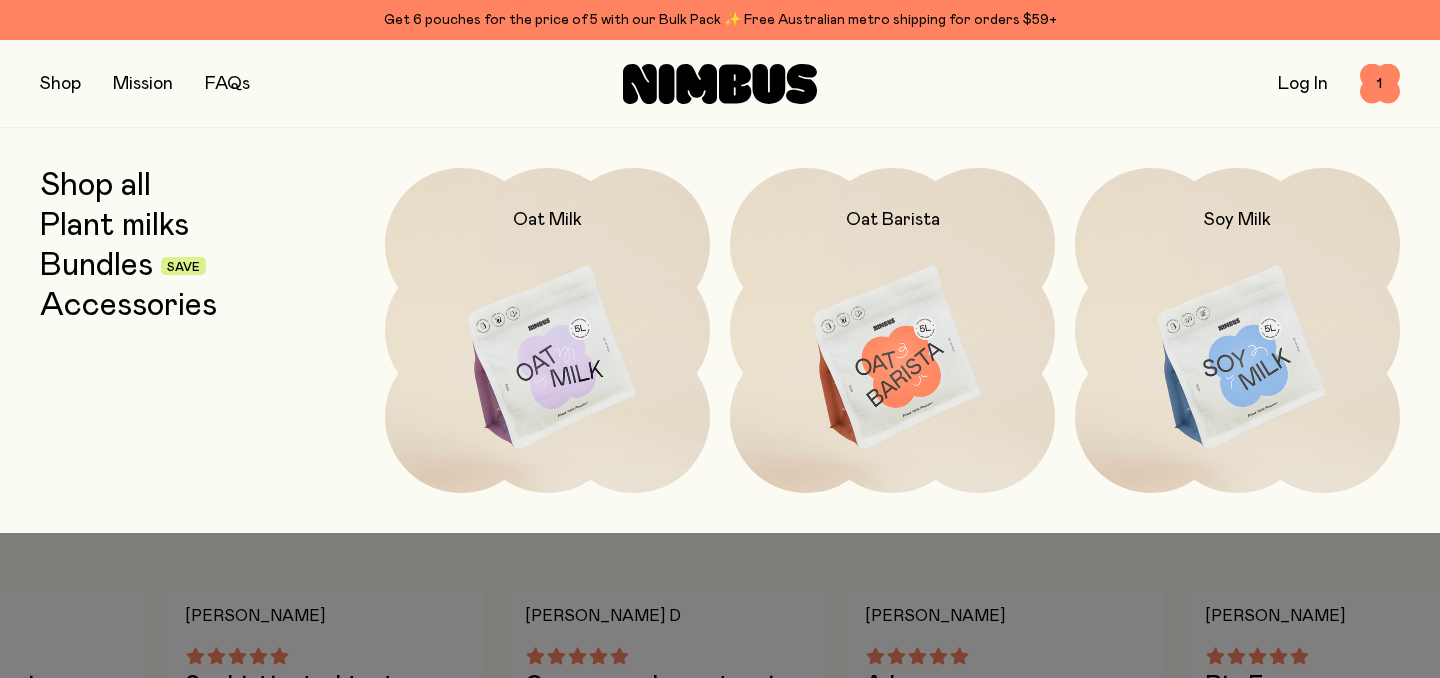 click on "Bundles" at bounding box center [96, 266] 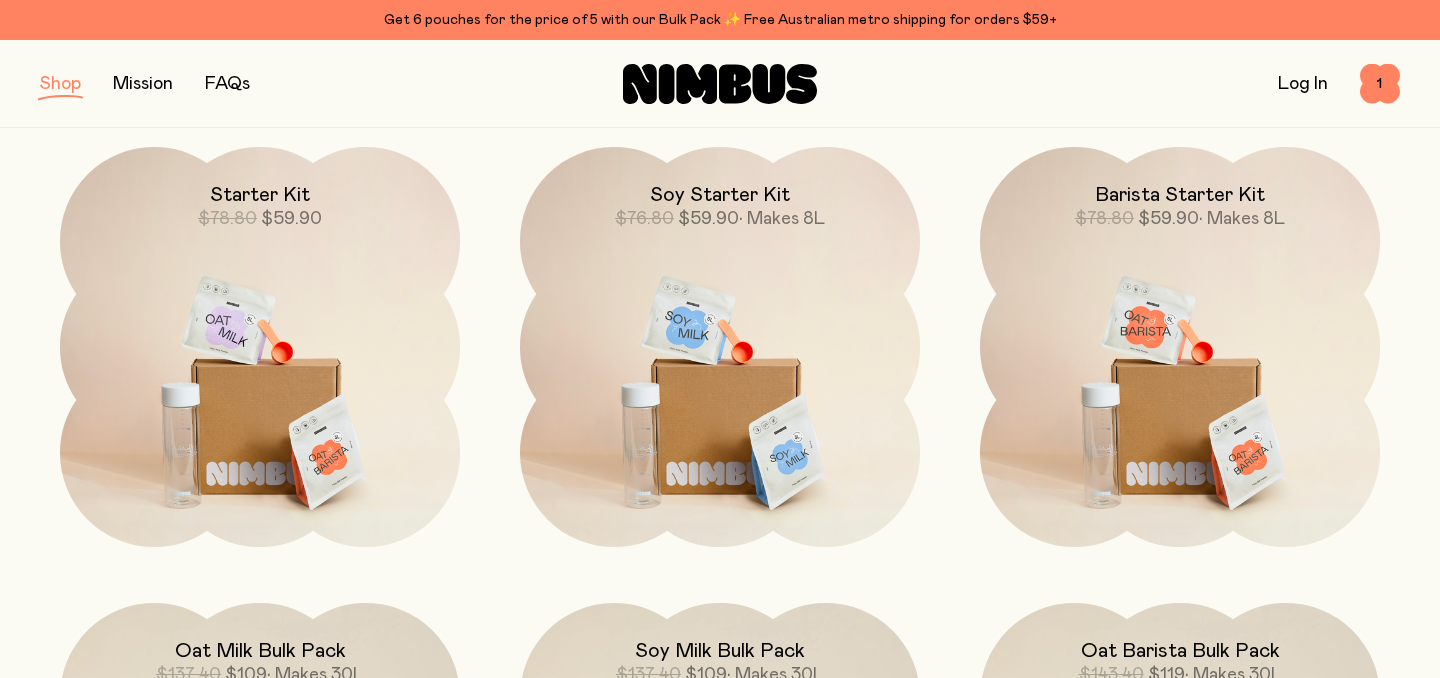 scroll, scrollTop: 274, scrollLeft: 0, axis: vertical 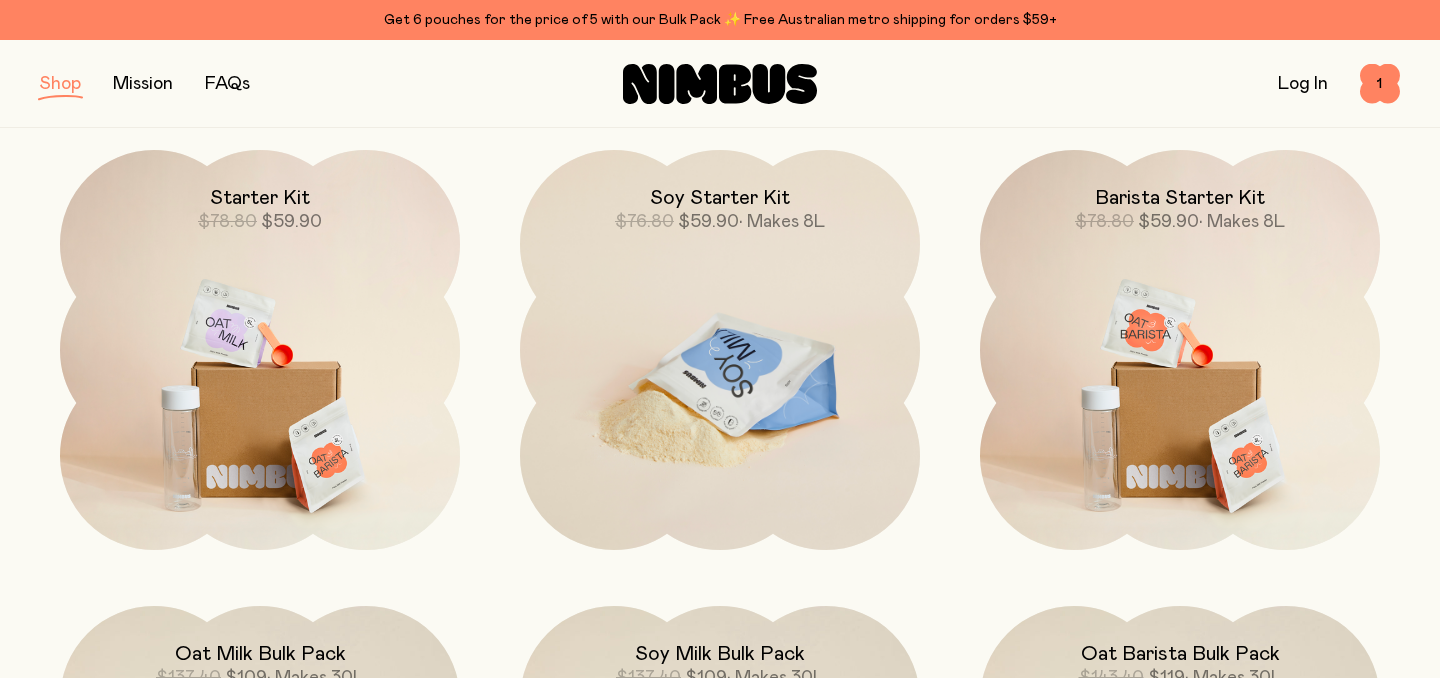 click at bounding box center [720, 385] 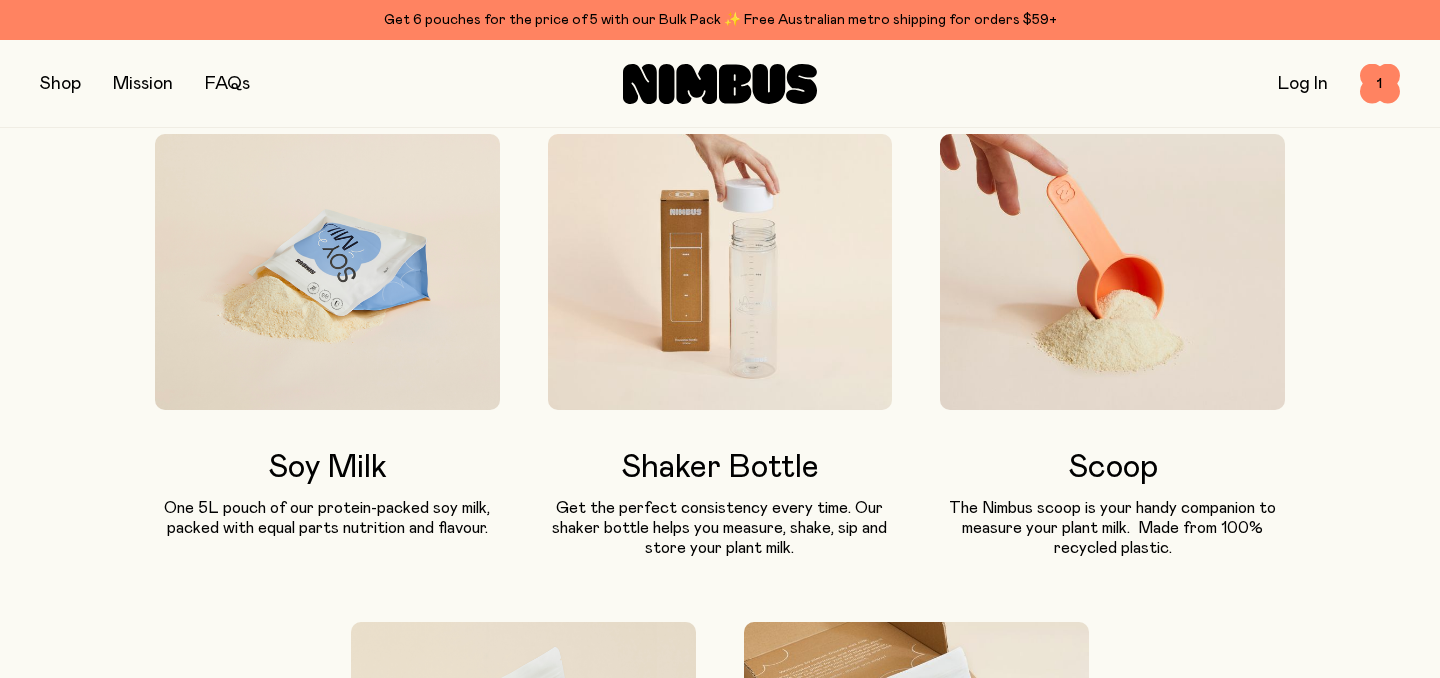 scroll, scrollTop: 999, scrollLeft: 0, axis: vertical 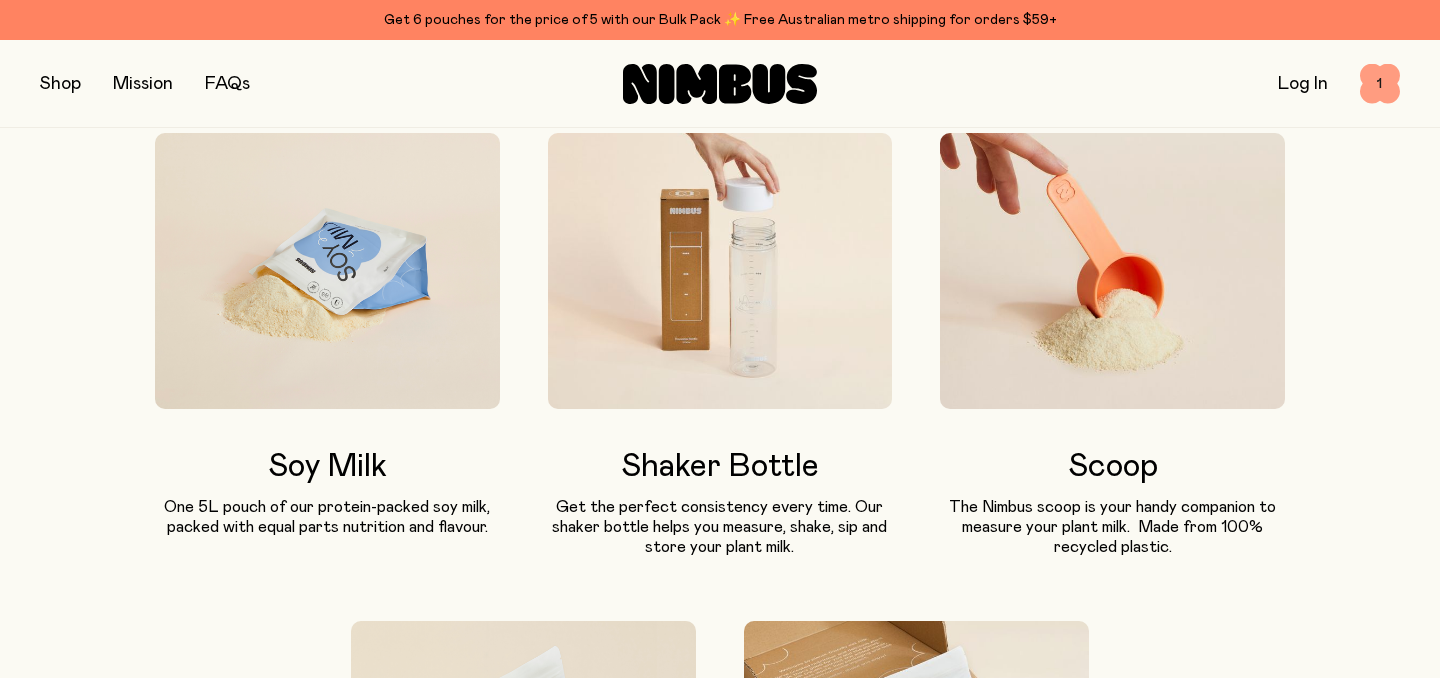 click on "1" at bounding box center (1380, 84) 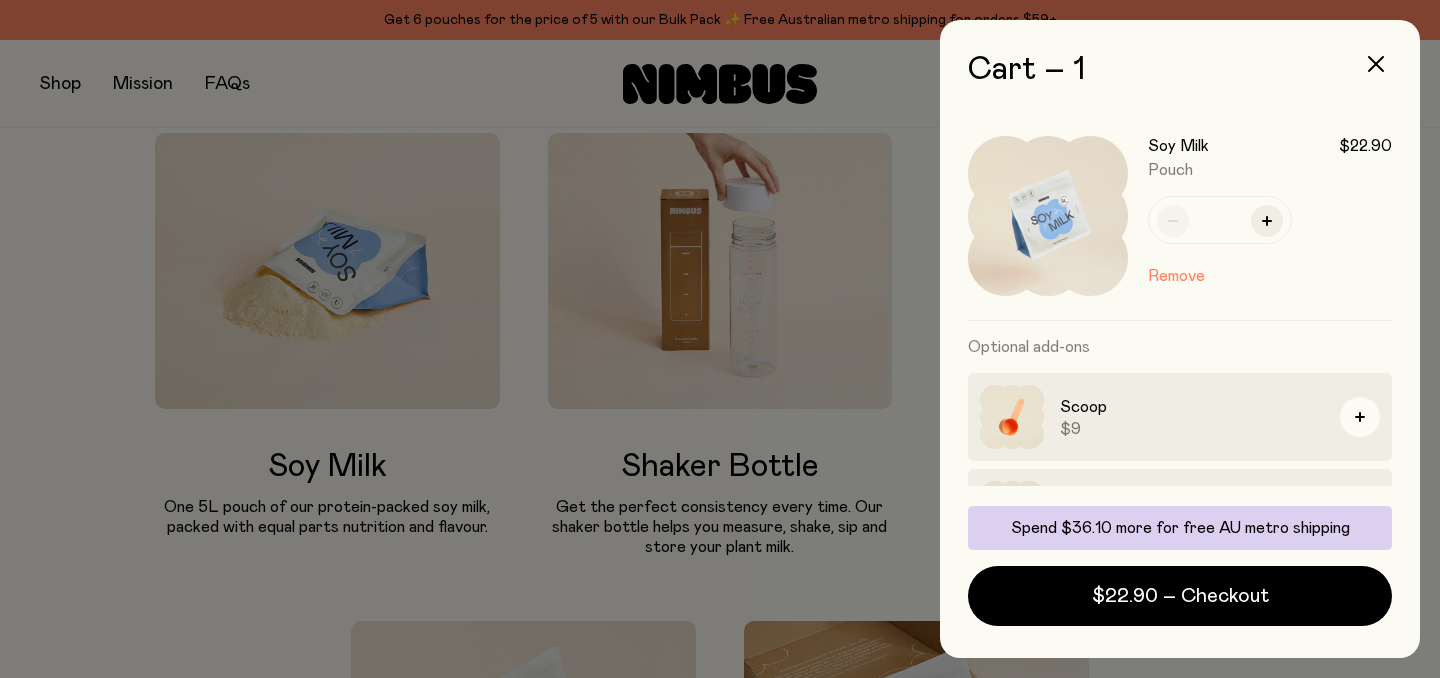 scroll, scrollTop: 0, scrollLeft: 0, axis: both 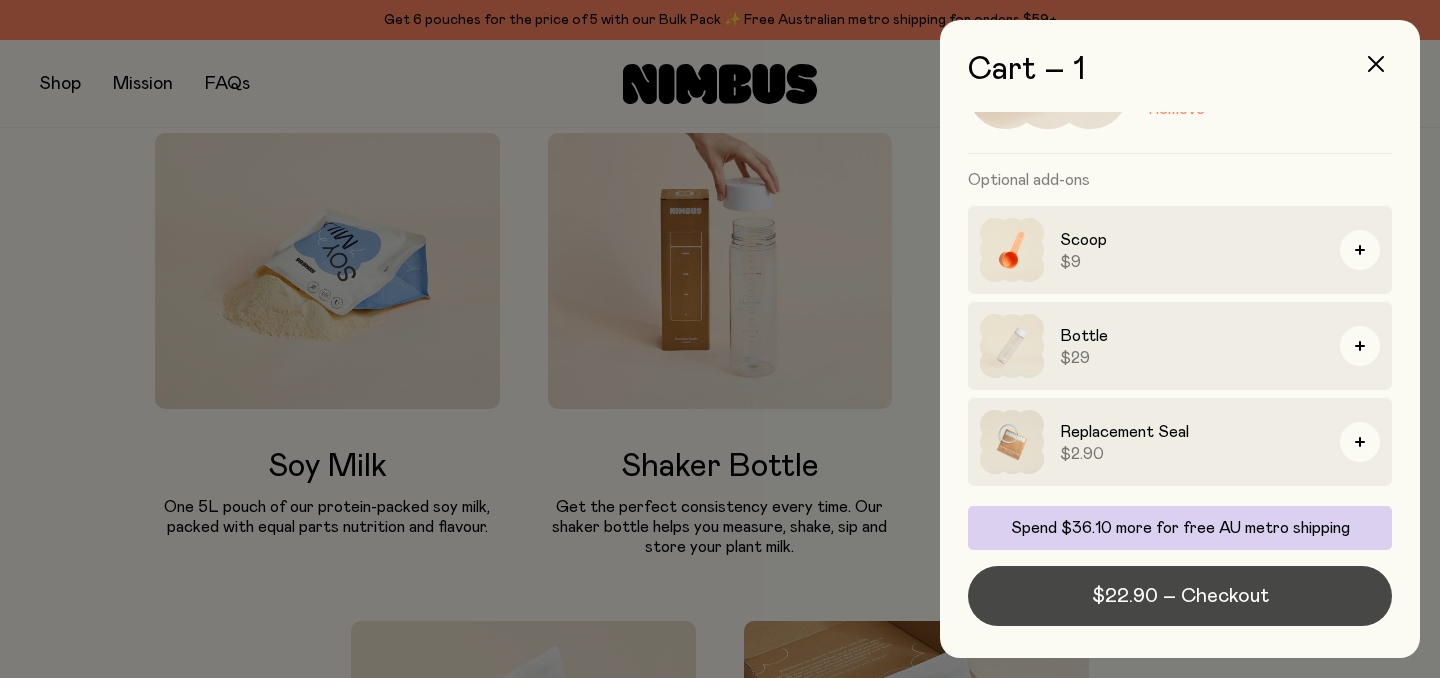 click on "$22.90 – Checkout" at bounding box center (1180, 596) 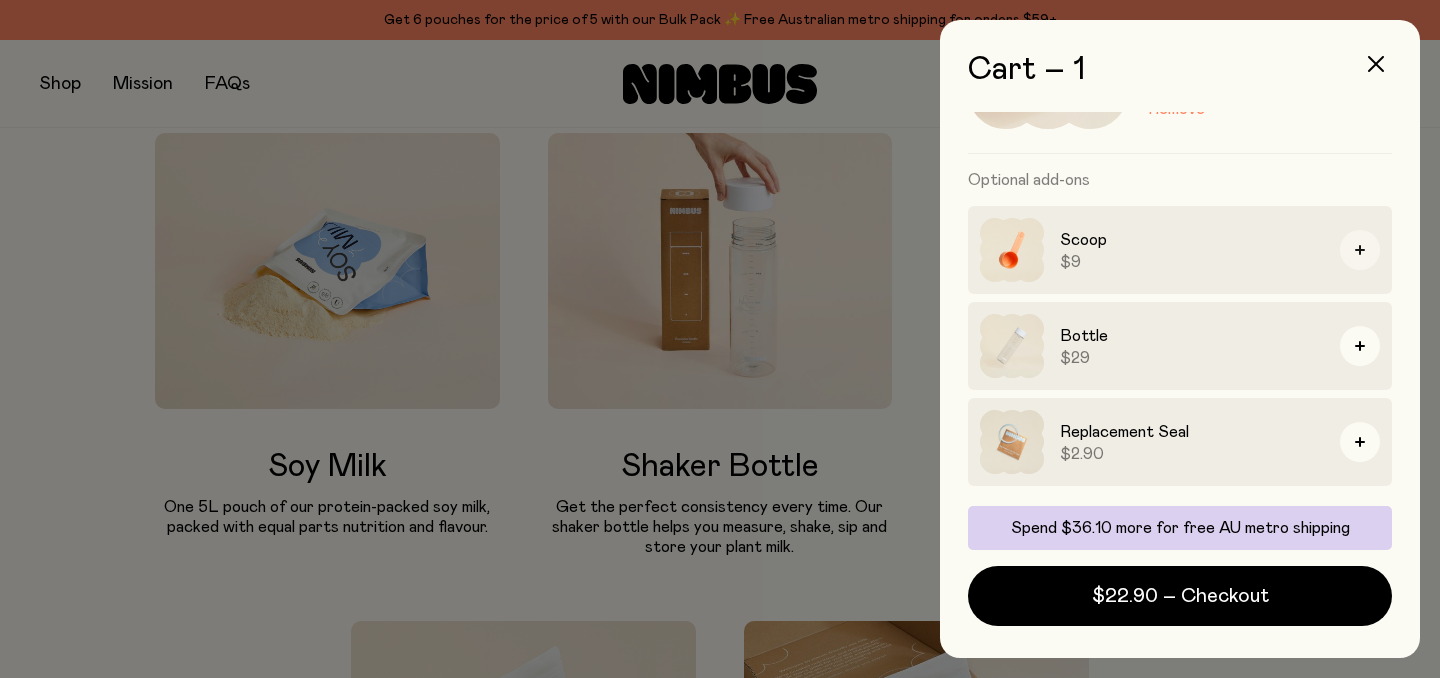 click 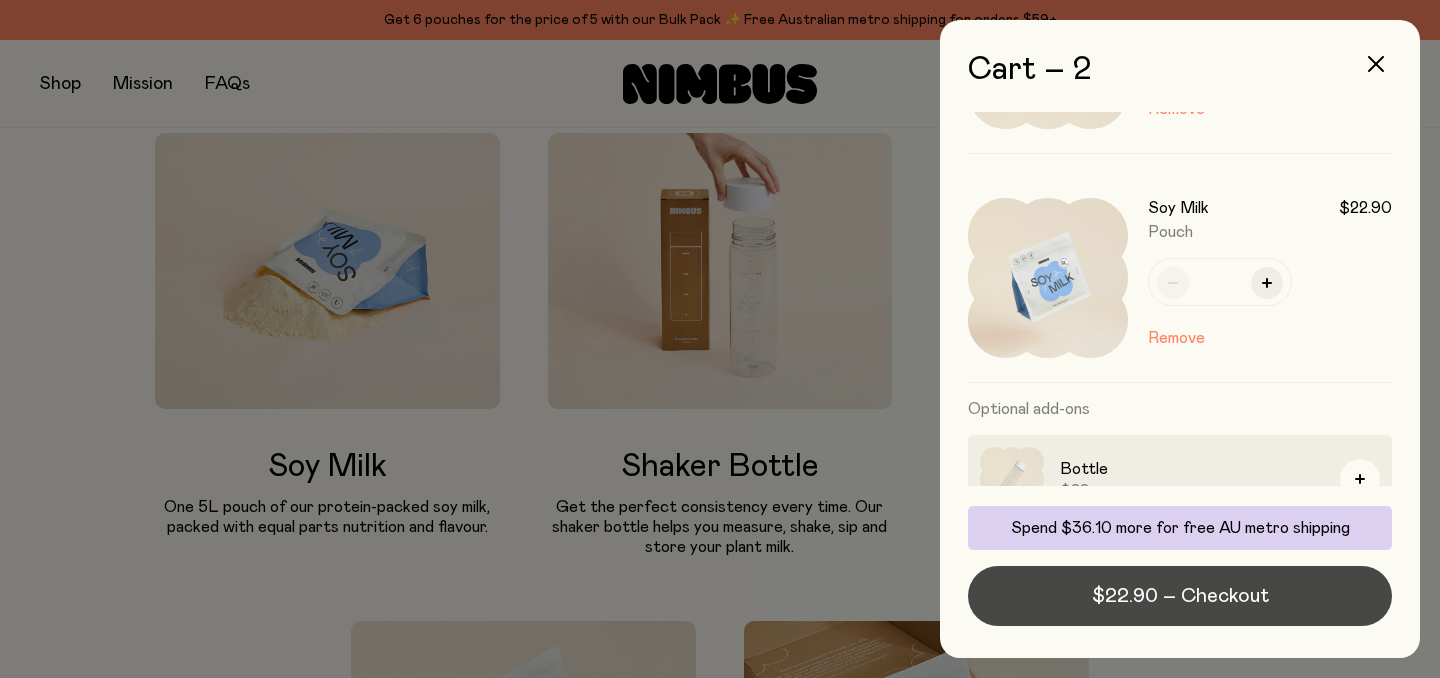 click on "$22.90 – Checkout" at bounding box center [1180, 596] 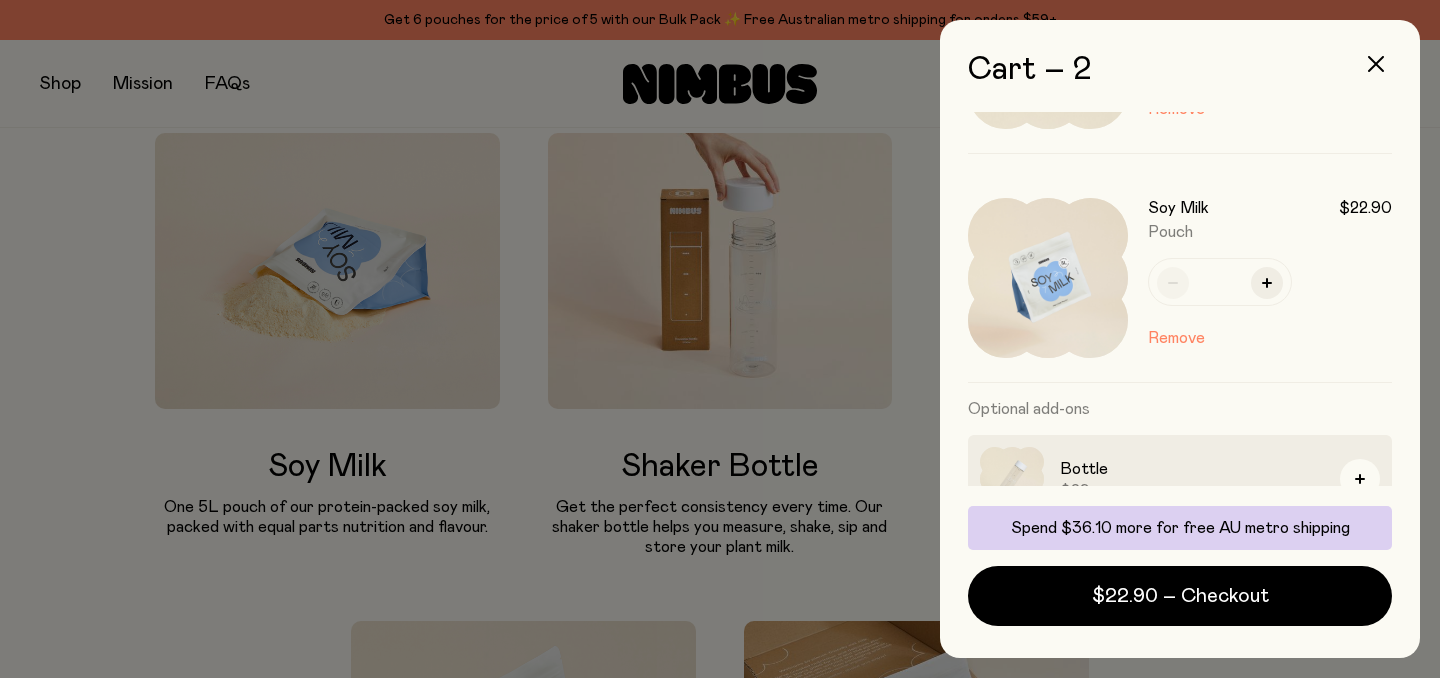 click at bounding box center (720, 339) 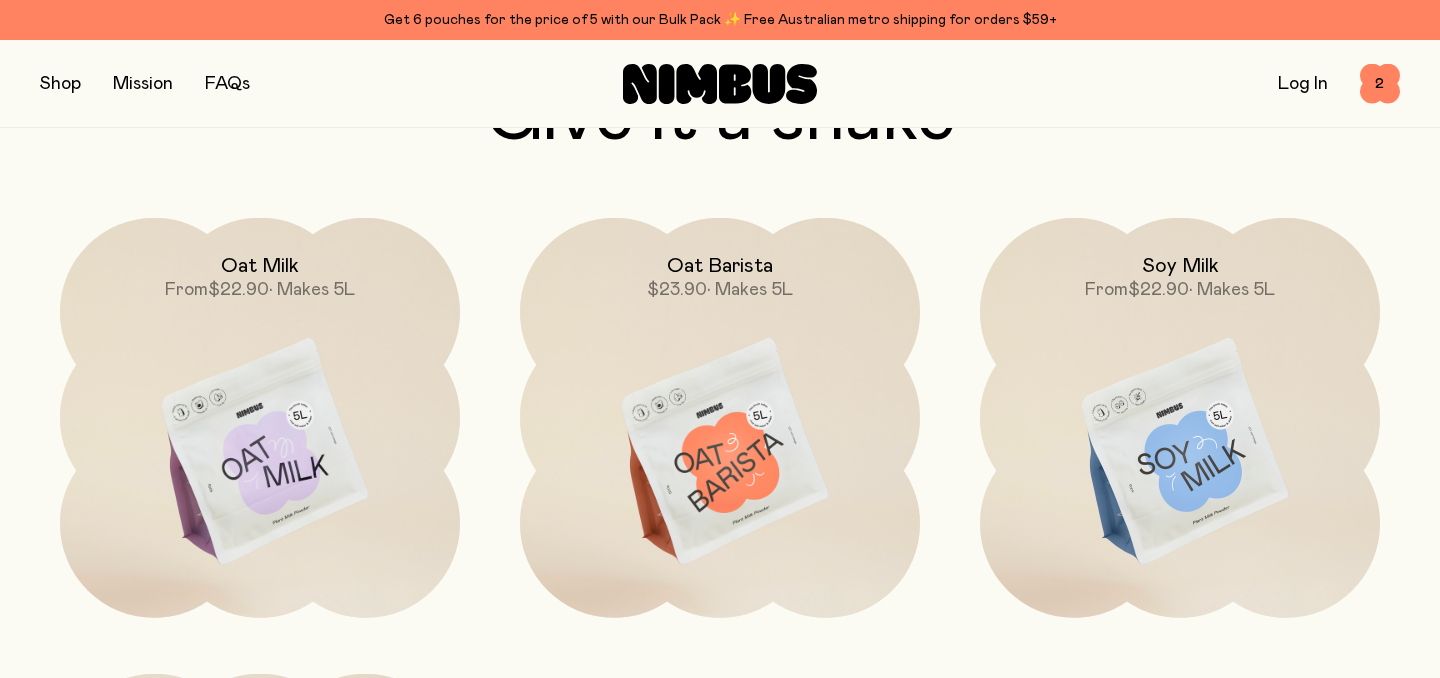 scroll, scrollTop: 5614, scrollLeft: 0, axis: vertical 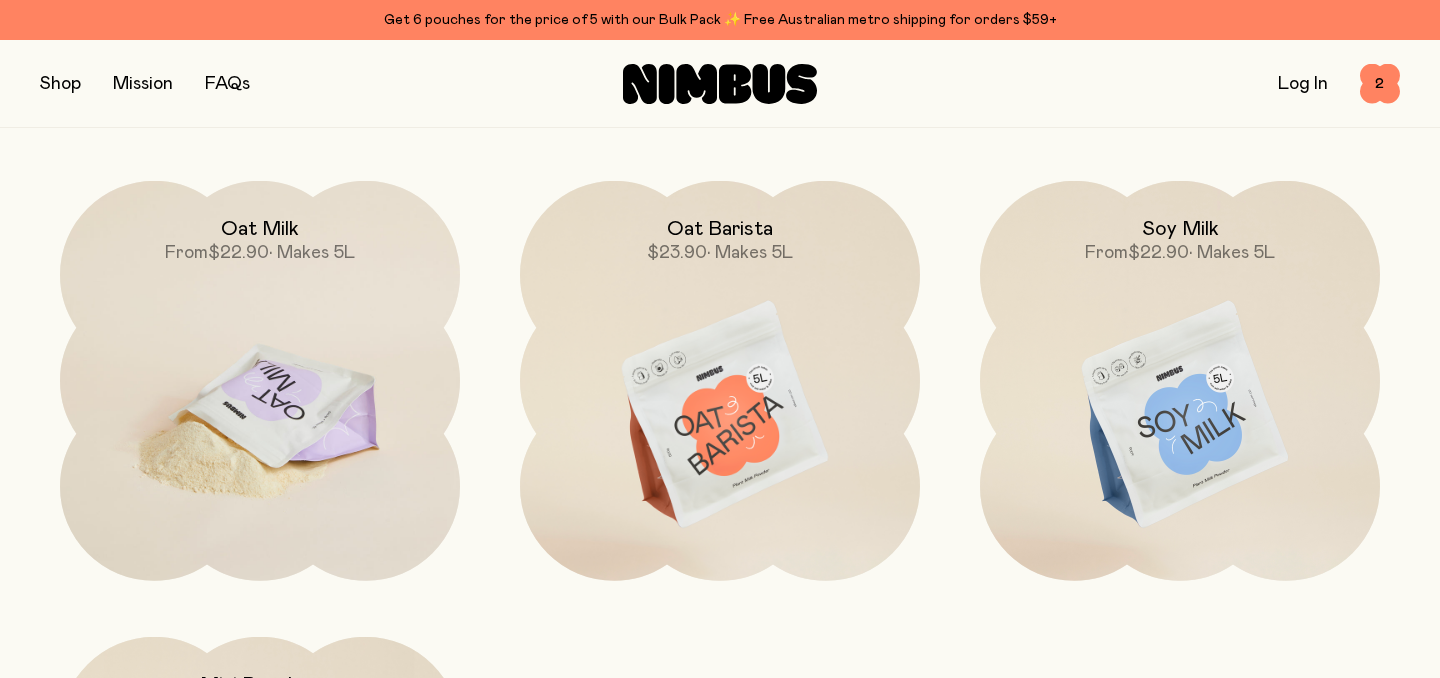 click at bounding box center [260, 416] 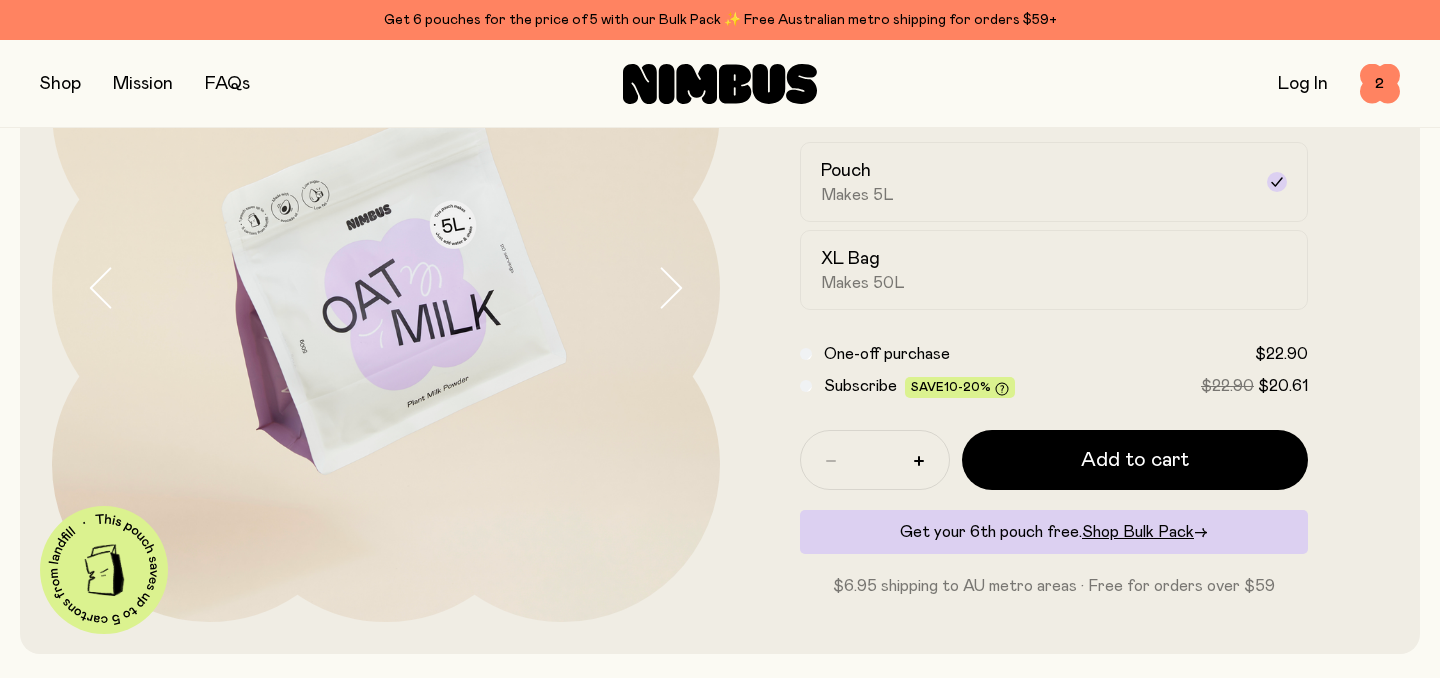 scroll, scrollTop: 286, scrollLeft: 0, axis: vertical 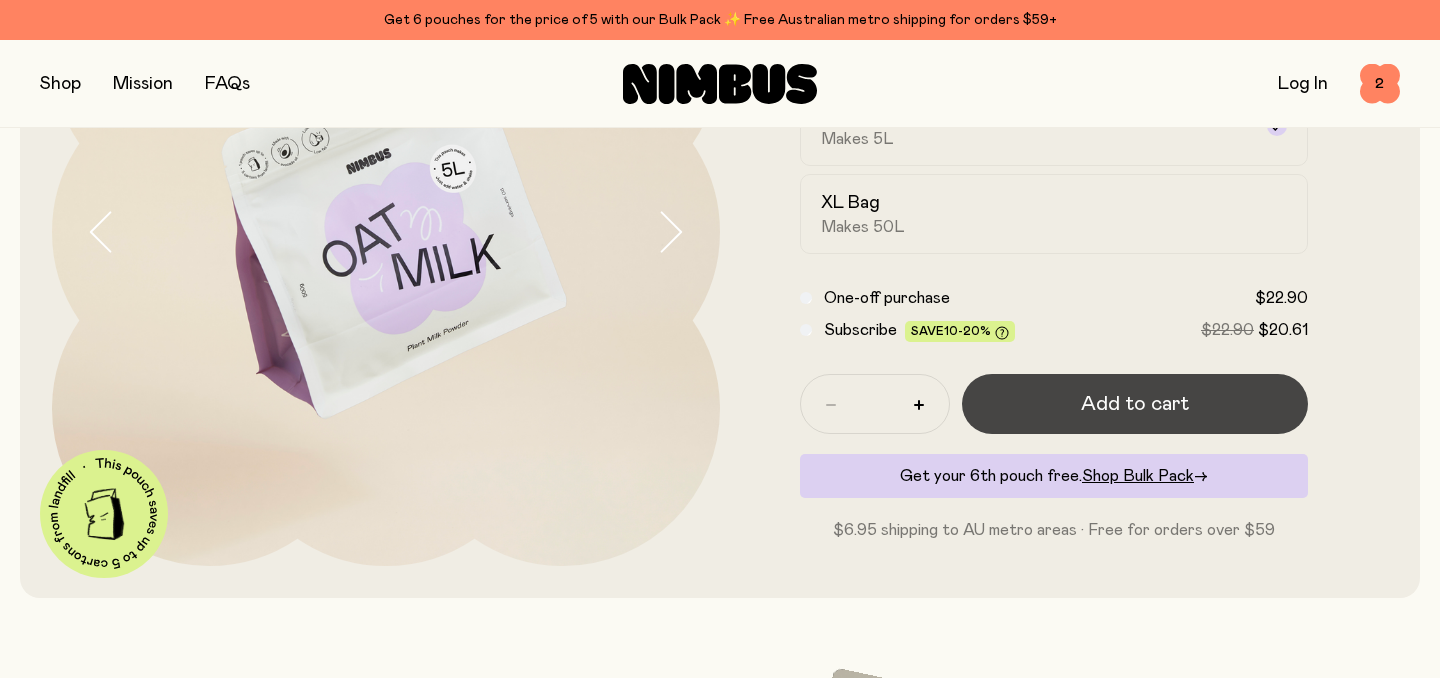 click on "Add to cart" at bounding box center (1135, 404) 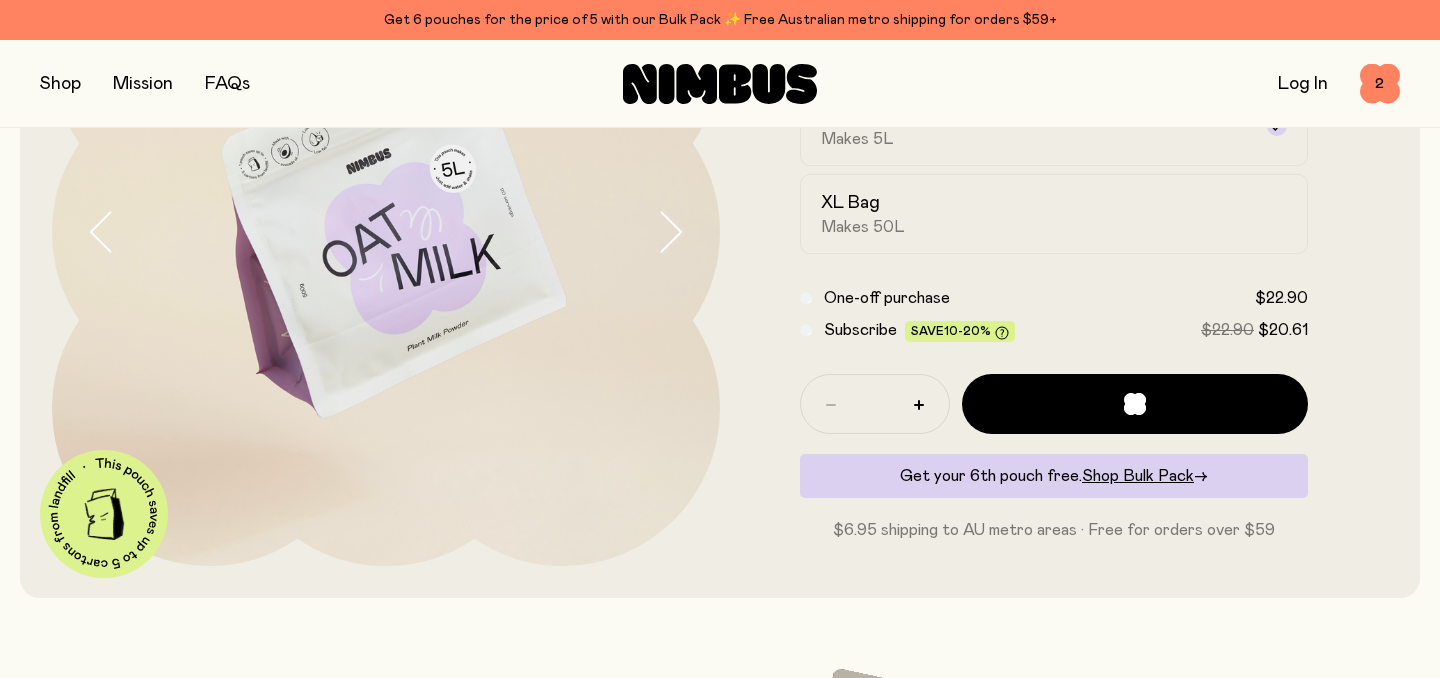 scroll, scrollTop: 0, scrollLeft: 0, axis: both 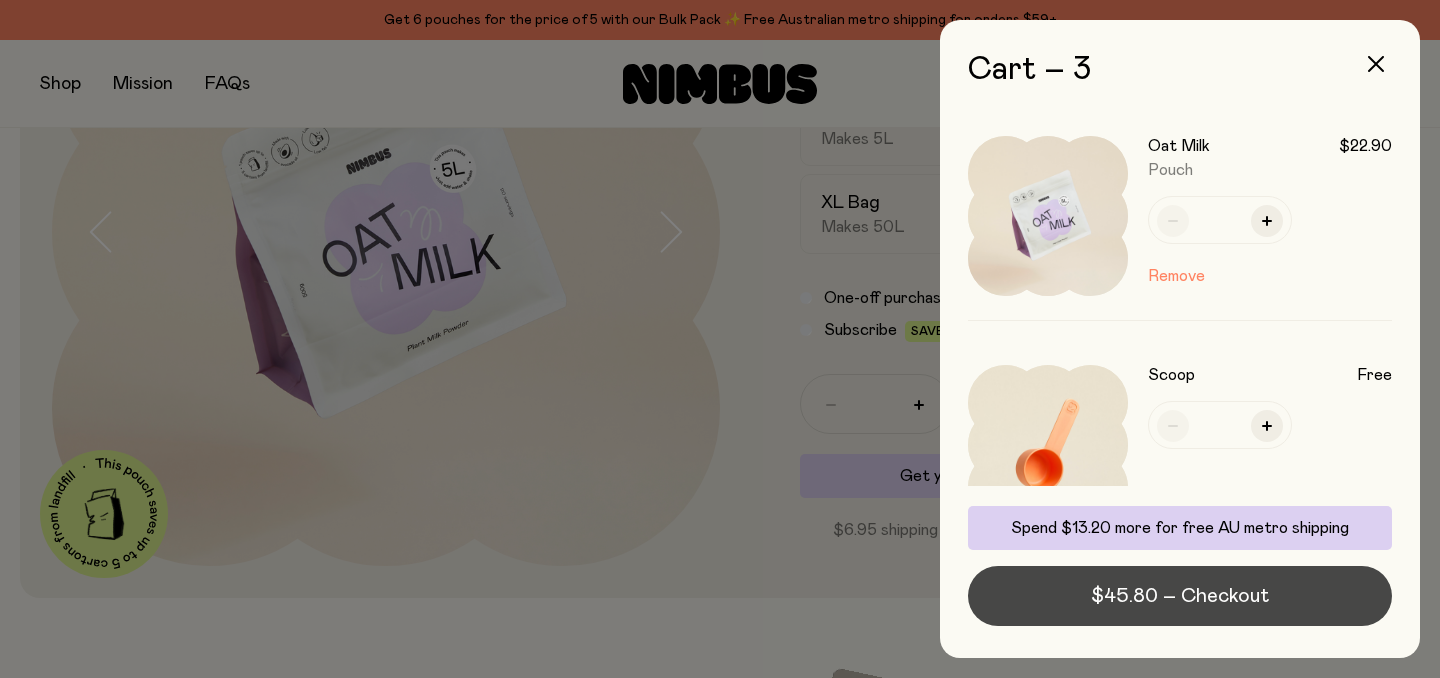 click on "$45.80 – Checkout" at bounding box center (1180, 596) 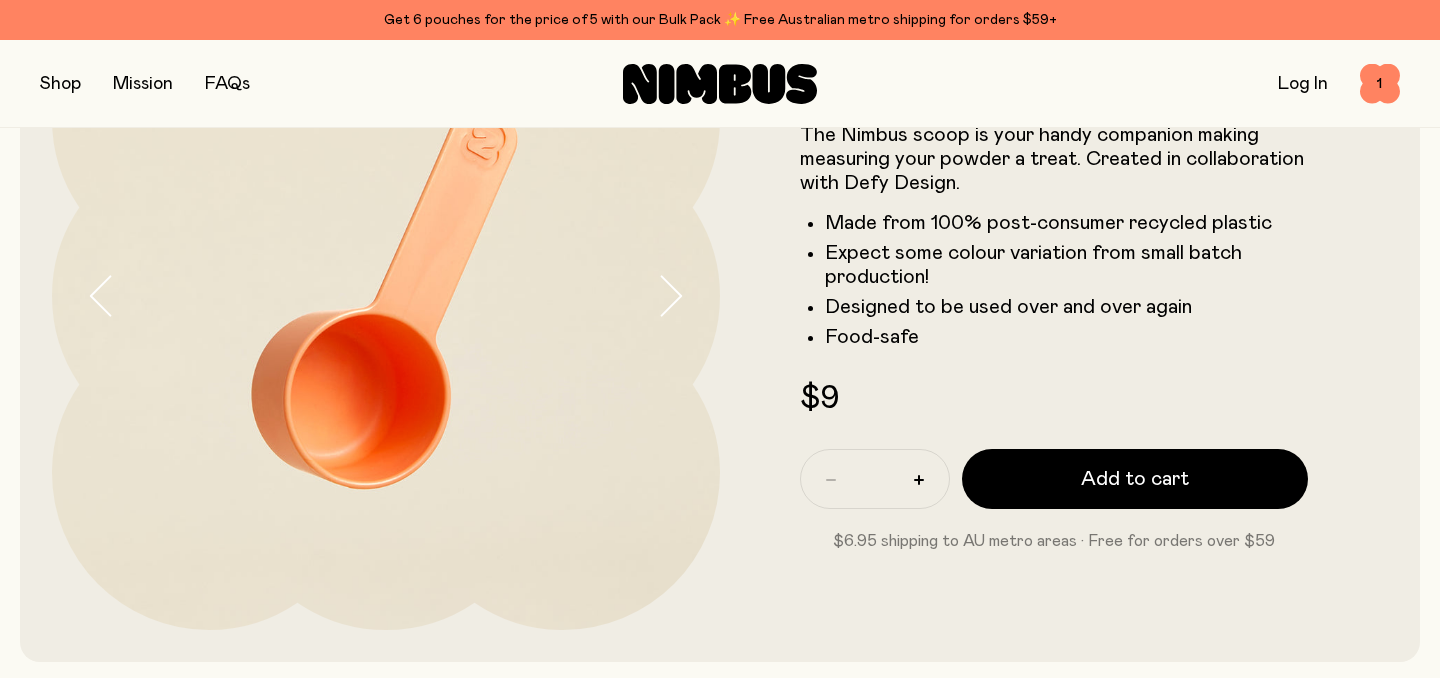scroll, scrollTop: 175, scrollLeft: 0, axis: vertical 